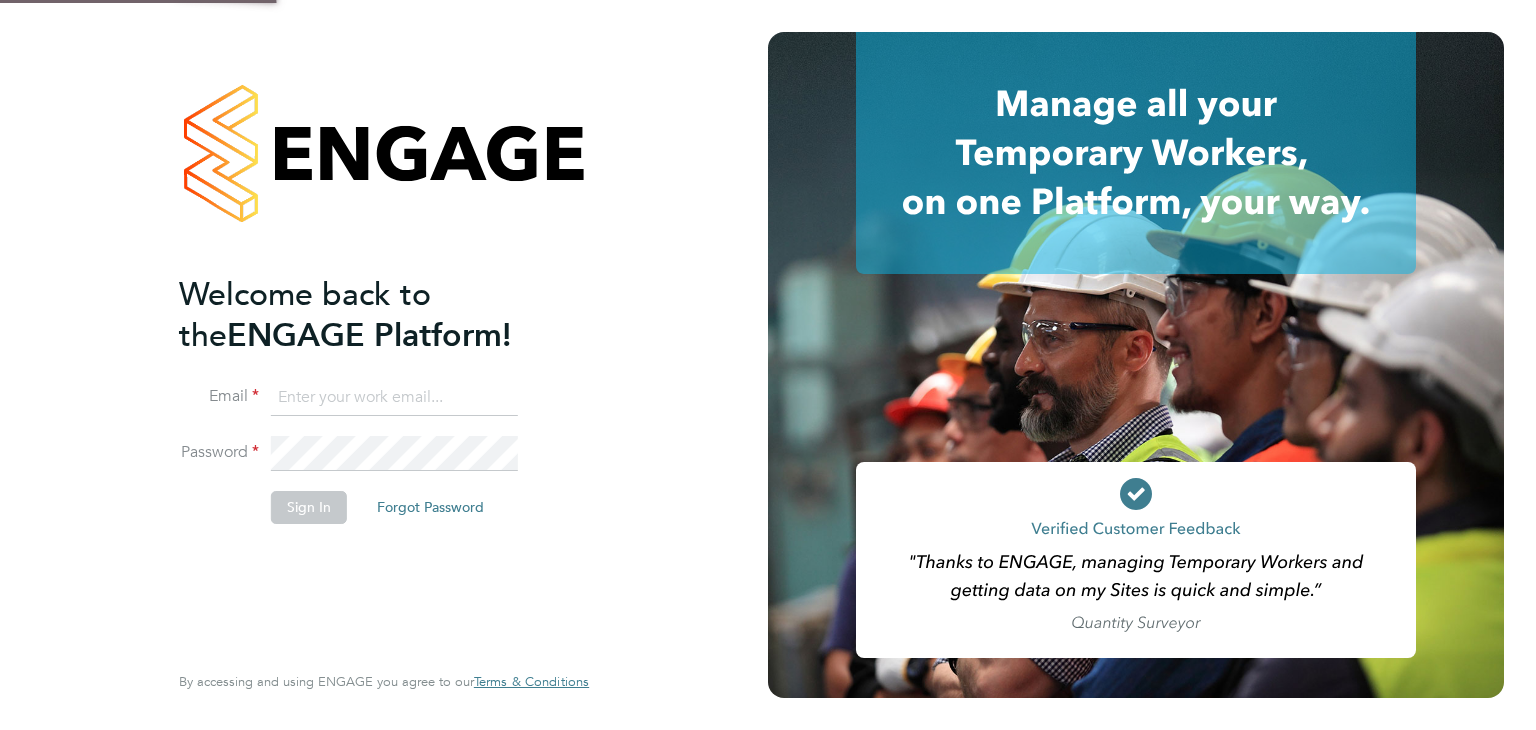scroll, scrollTop: 0, scrollLeft: 0, axis: both 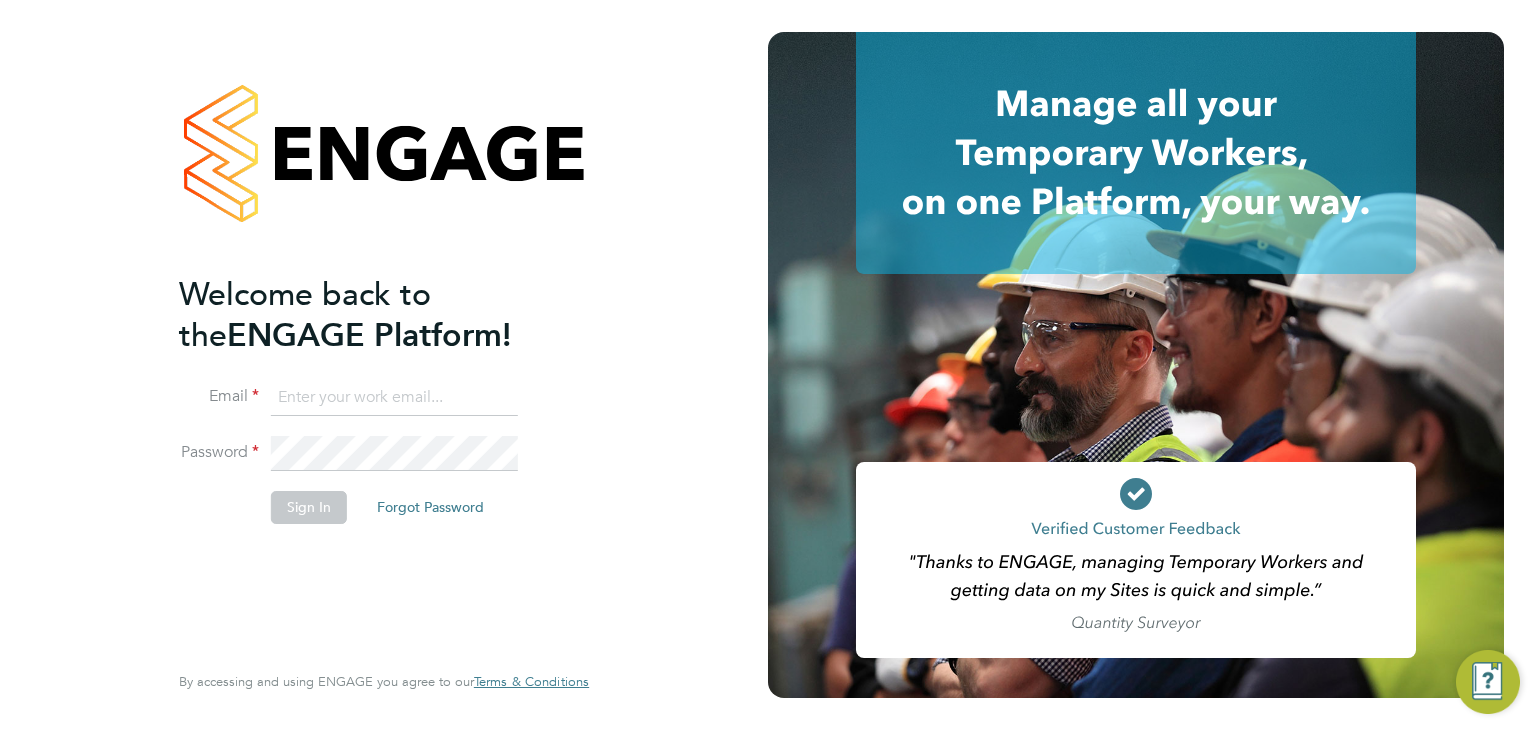 click 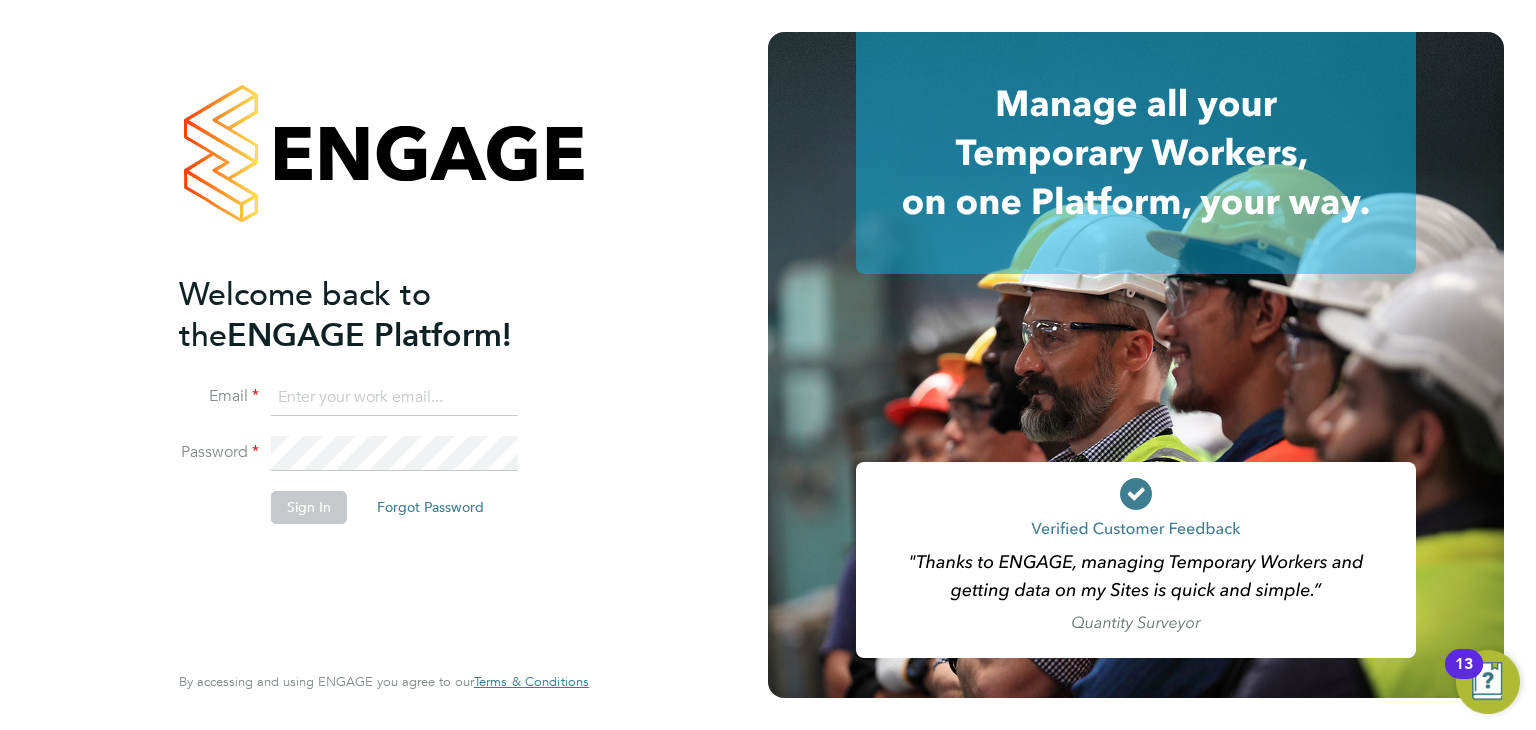 type on "[USERNAME]@example.com" 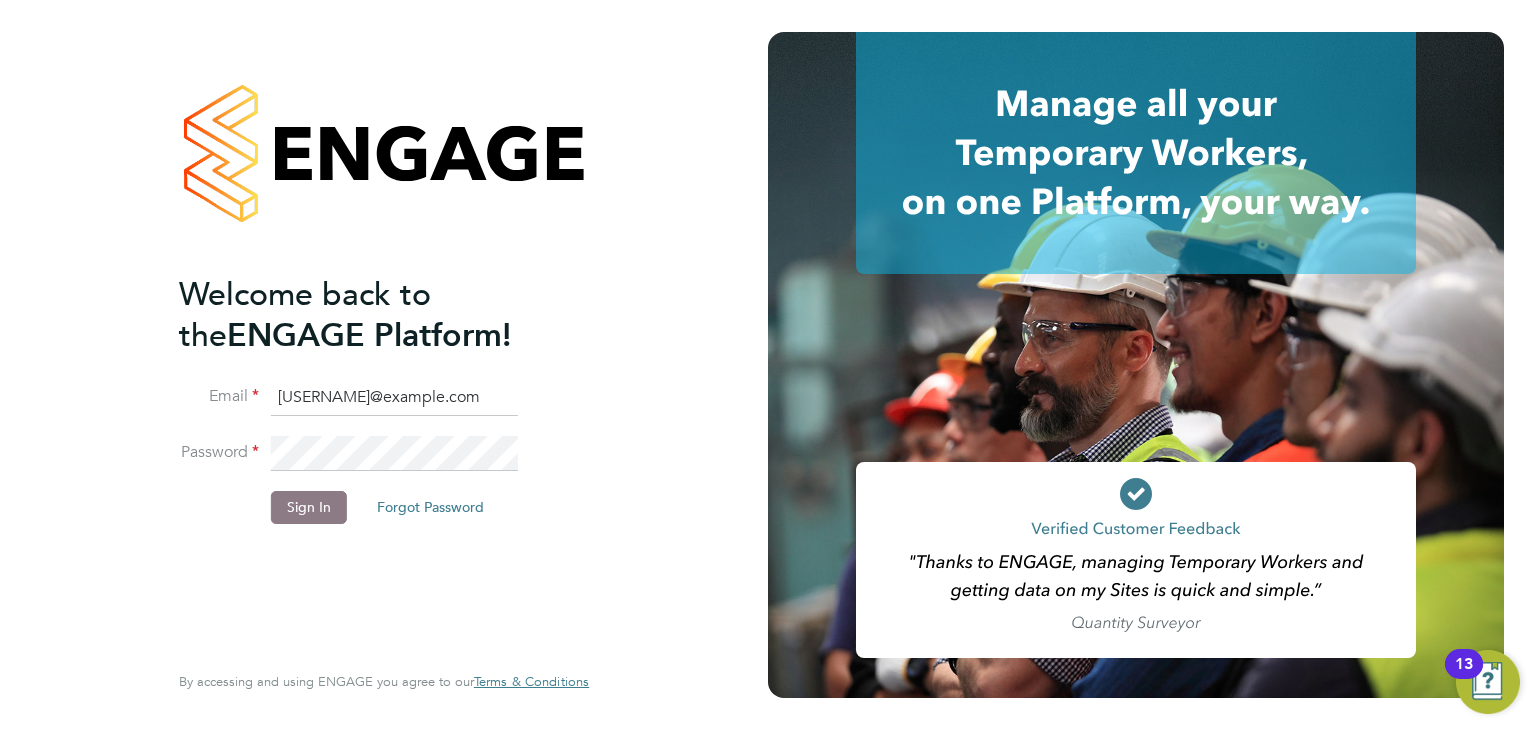 click on "Sign In" 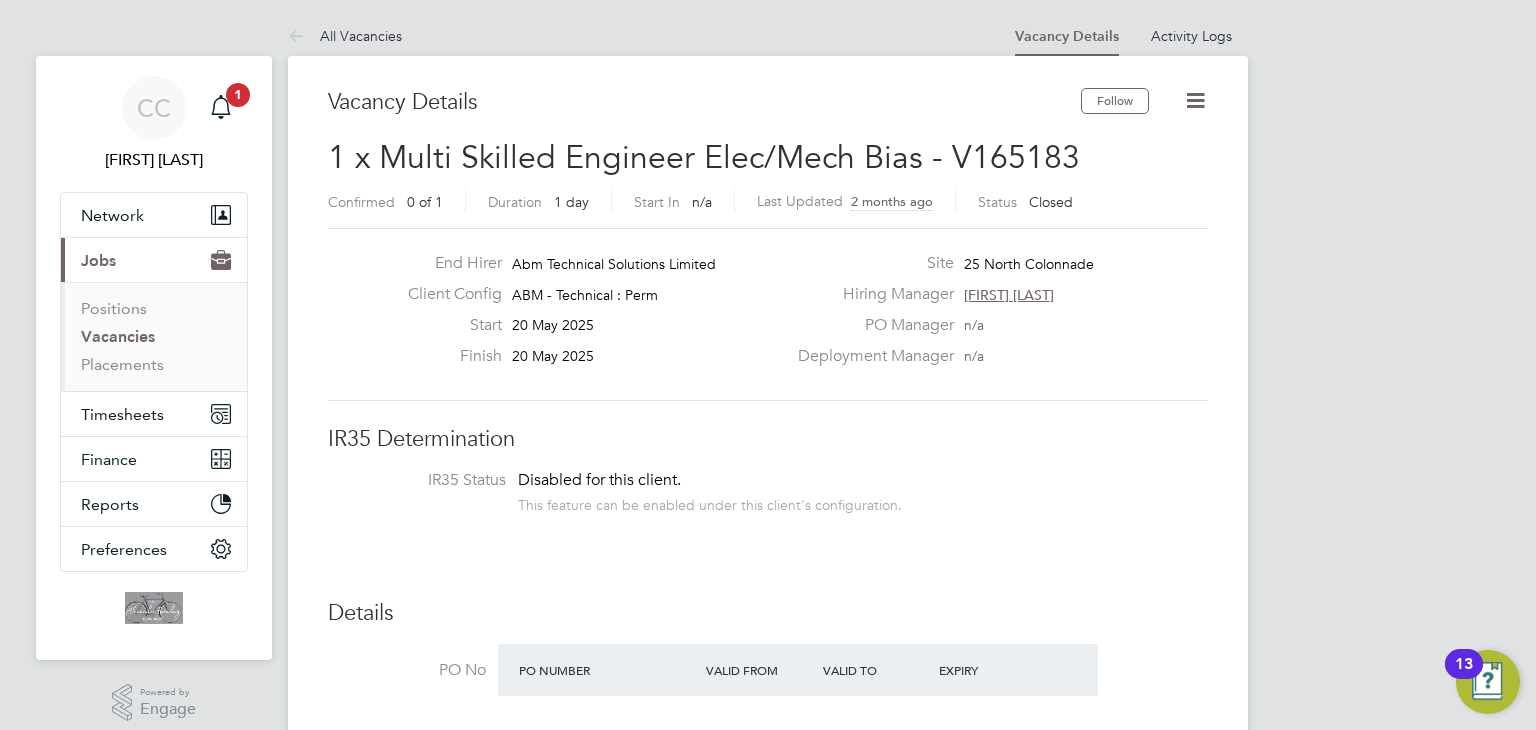 scroll, scrollTop: 0, scrollLeft: 0, axis: both 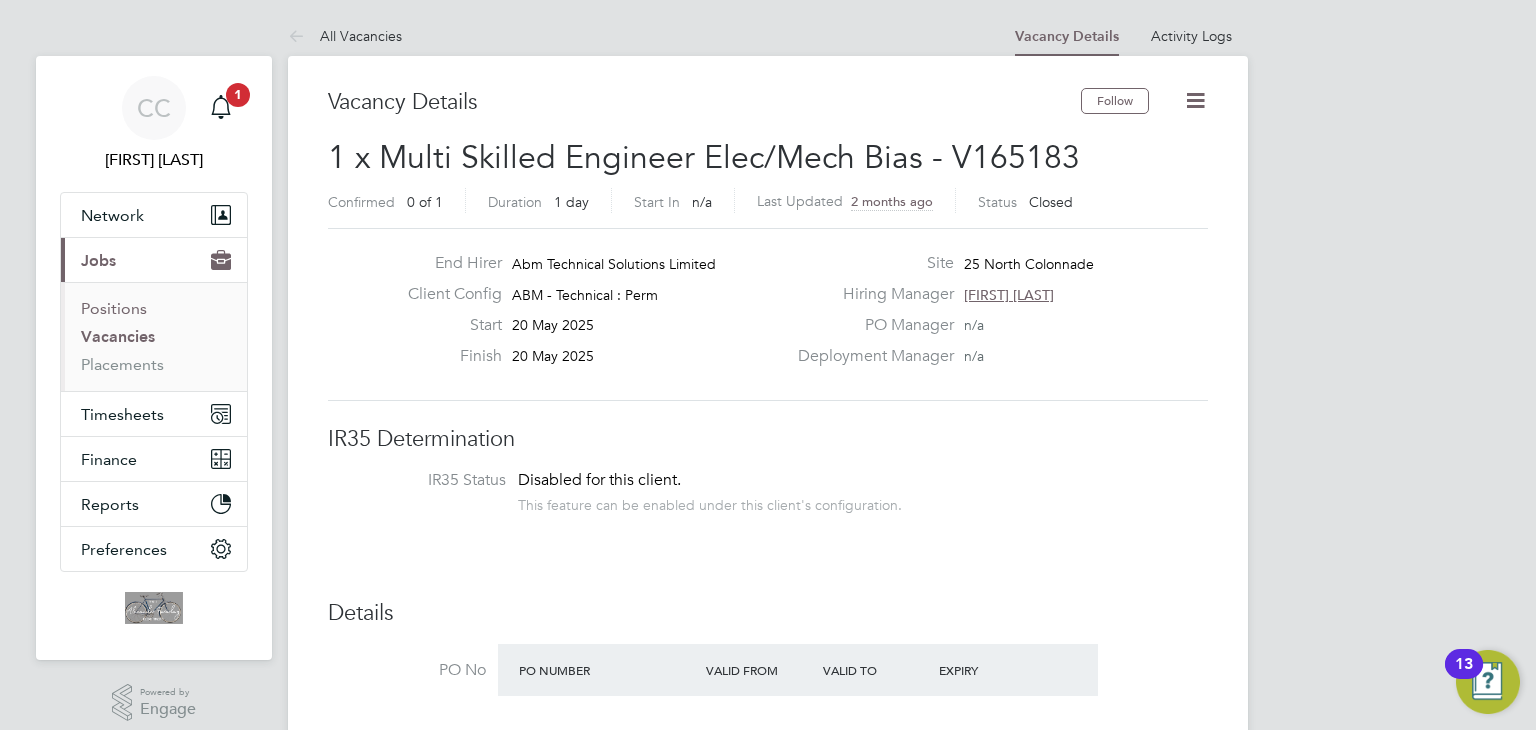 click on "Positions" at bounding box center (114, 308) 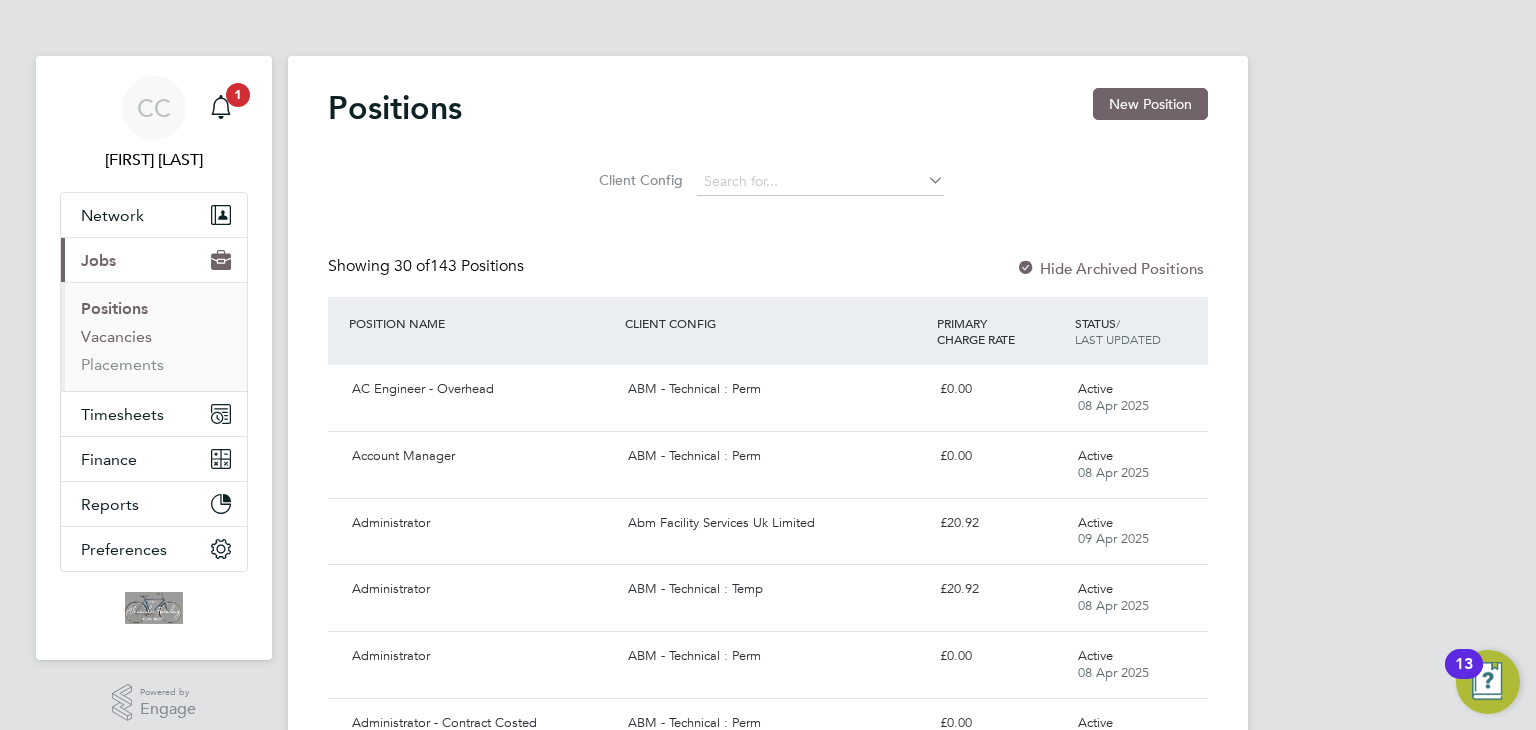 click on "Vacancies" at bounding box center (116, 336) 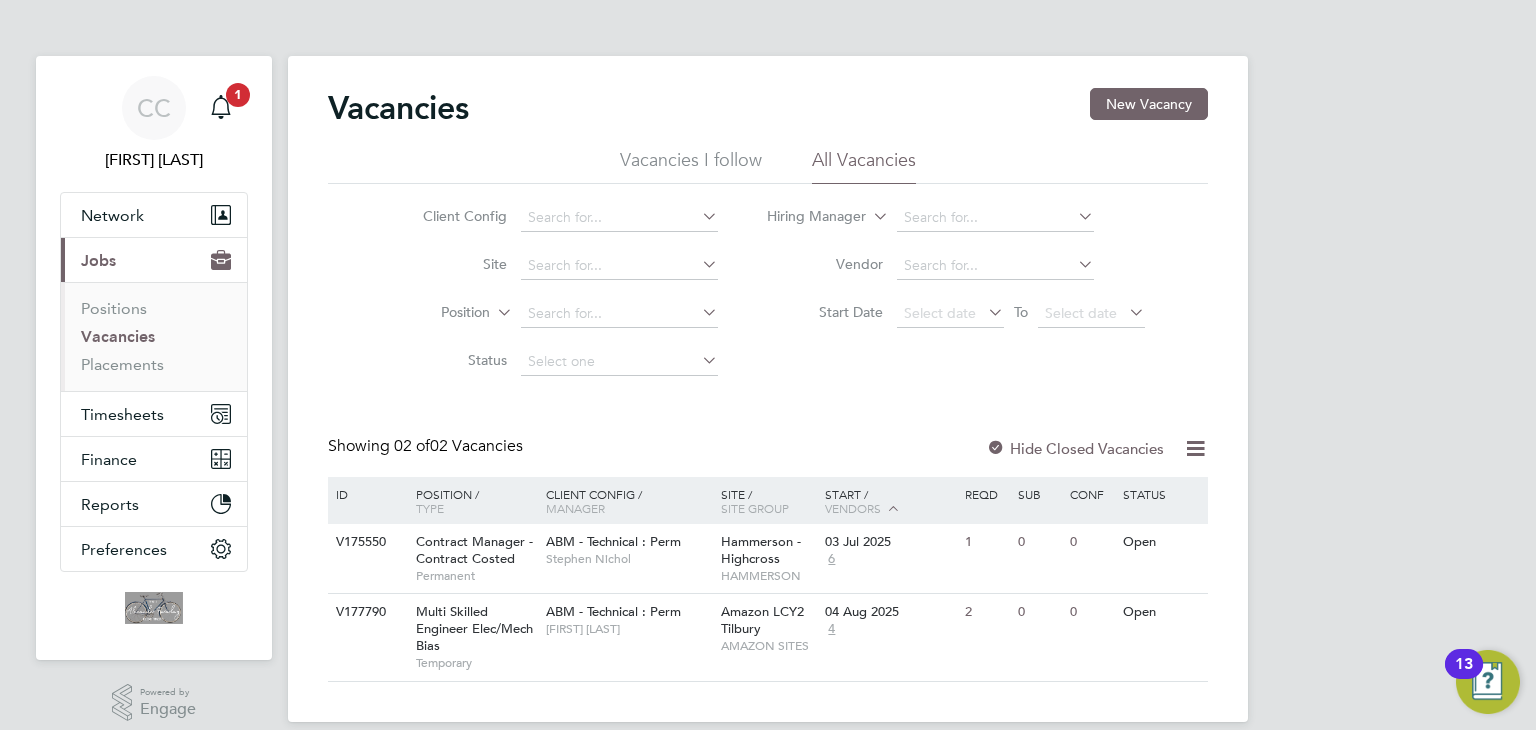 scroll, scrollTop: 24, scrollLeft: 0, axis: vertical 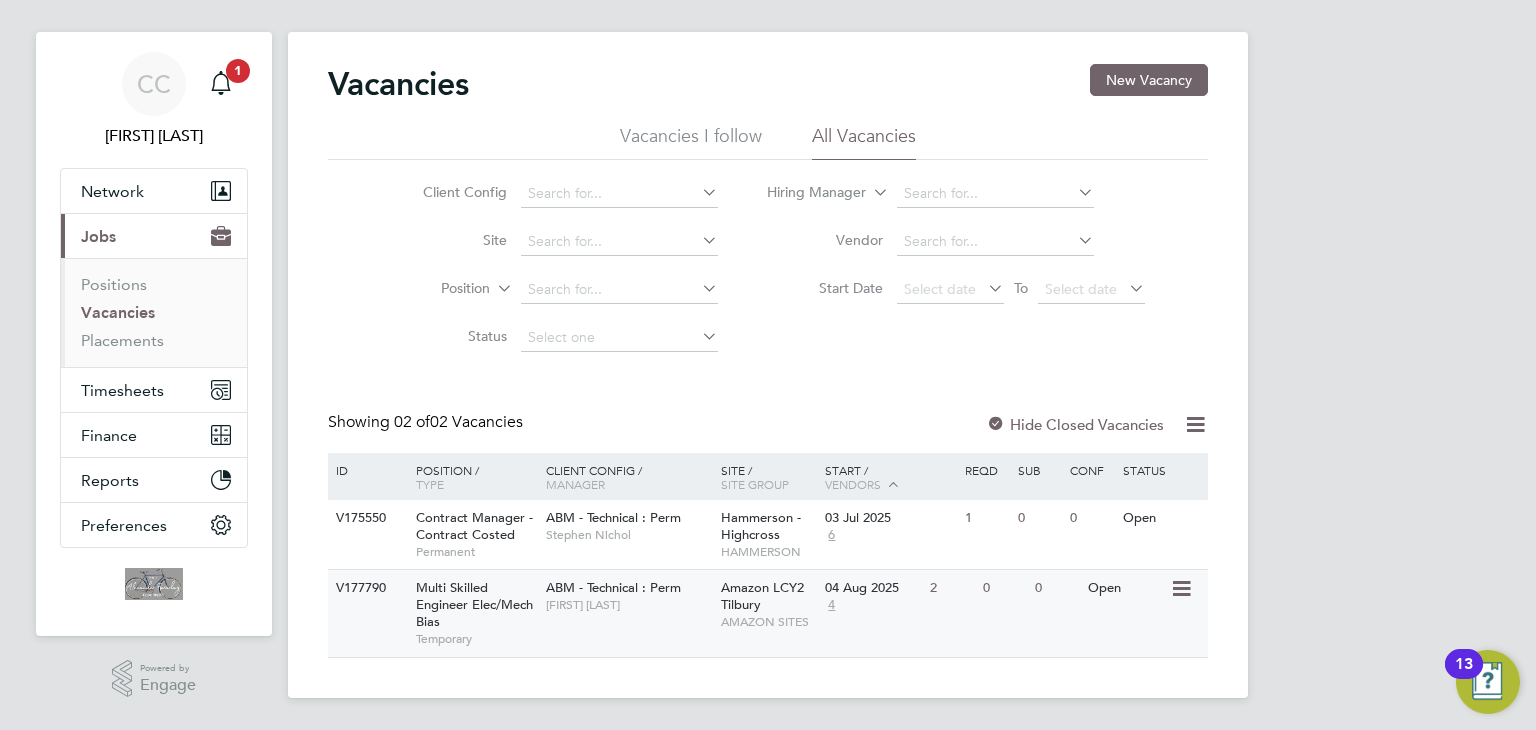 click on "Robert Ince" 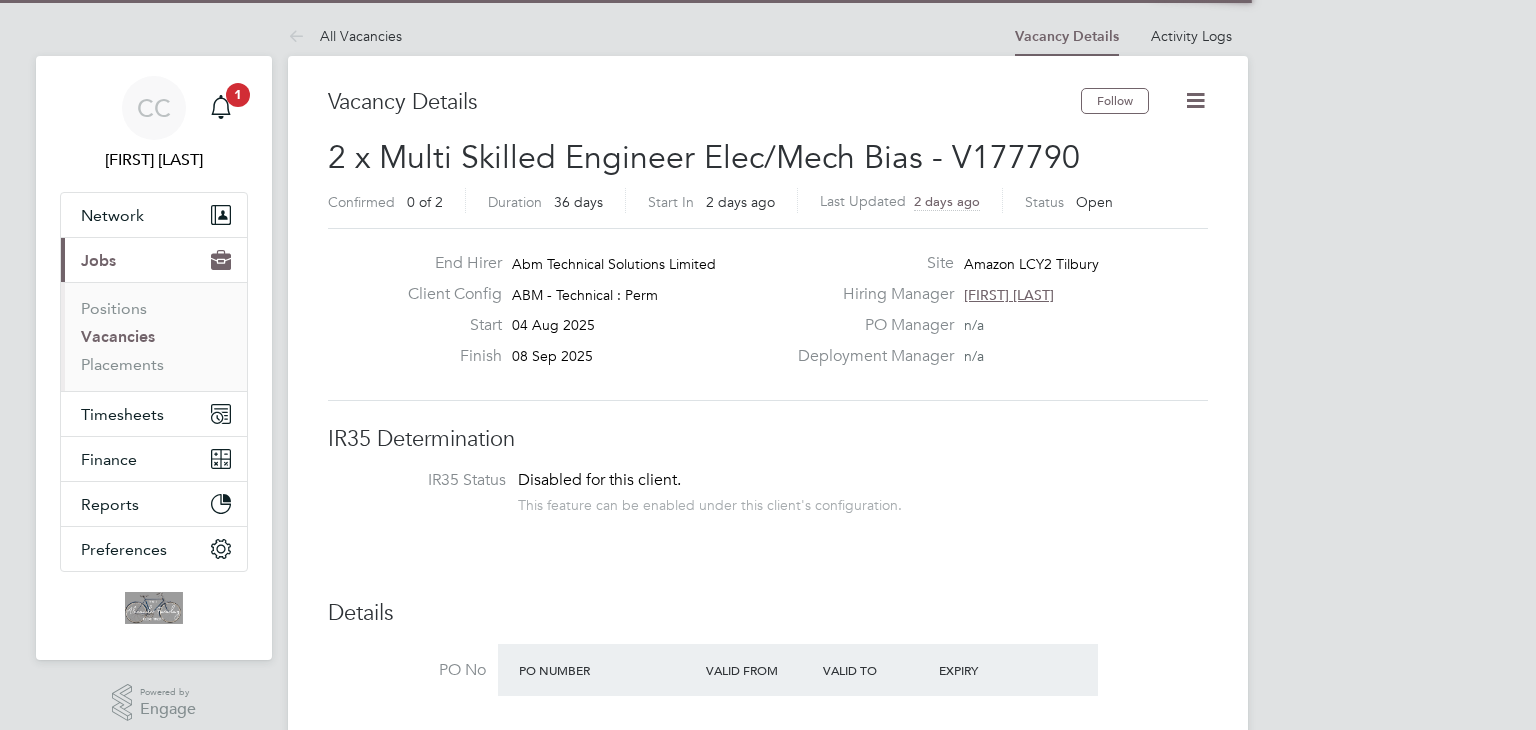 scroll, scrollTop: 0, scrollLeft: 0, axis: both 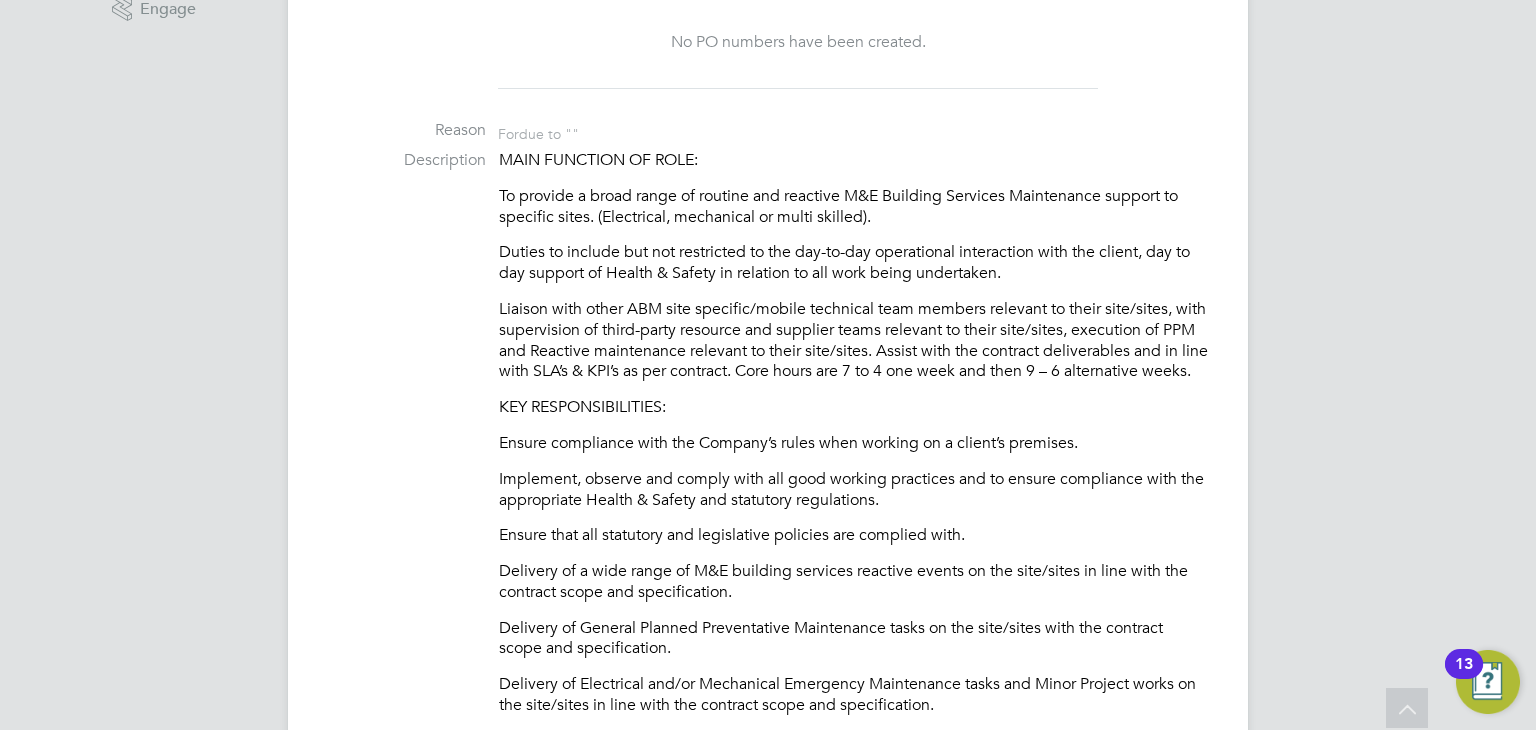 type 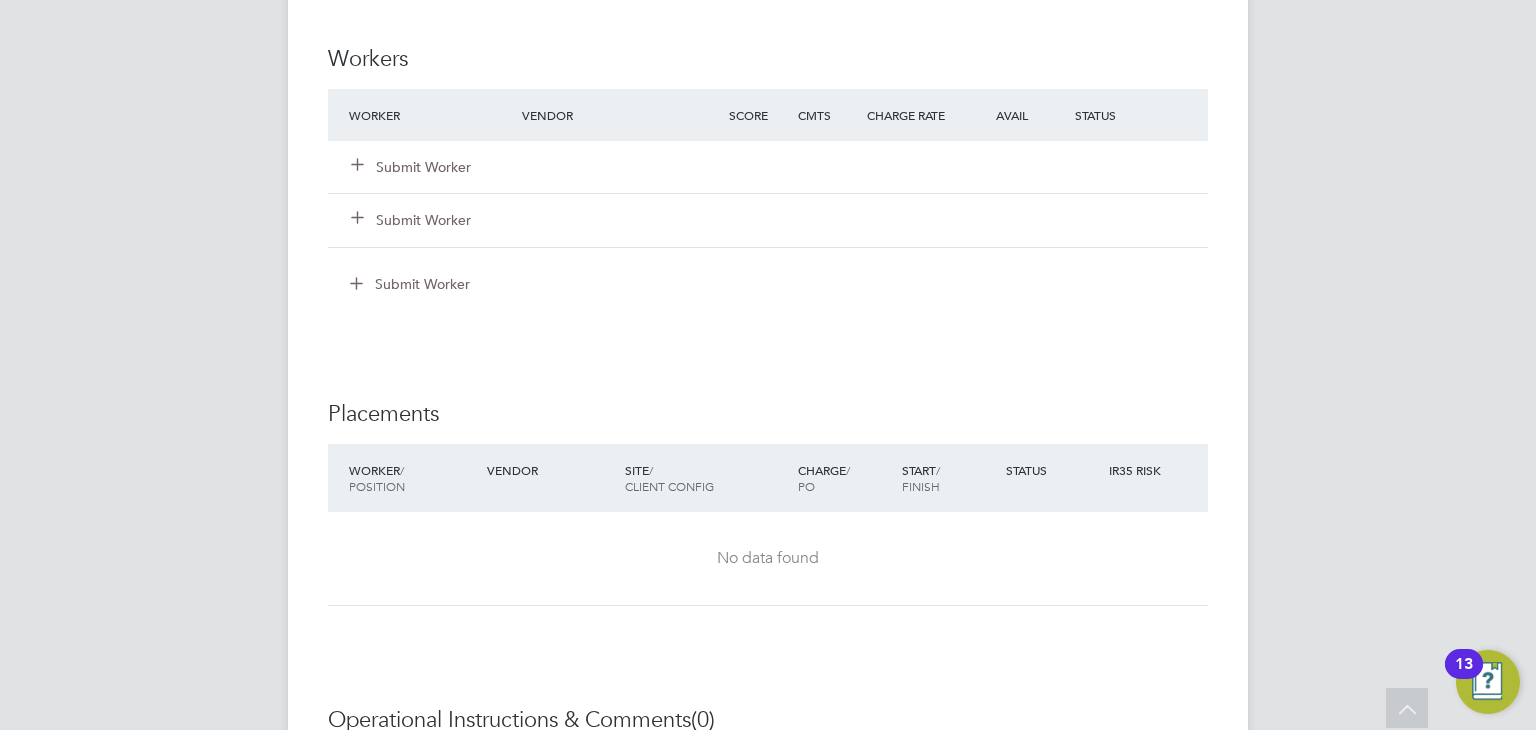 scroll, scrollTop: 3300, scrollLeft: 0, axis: vertical 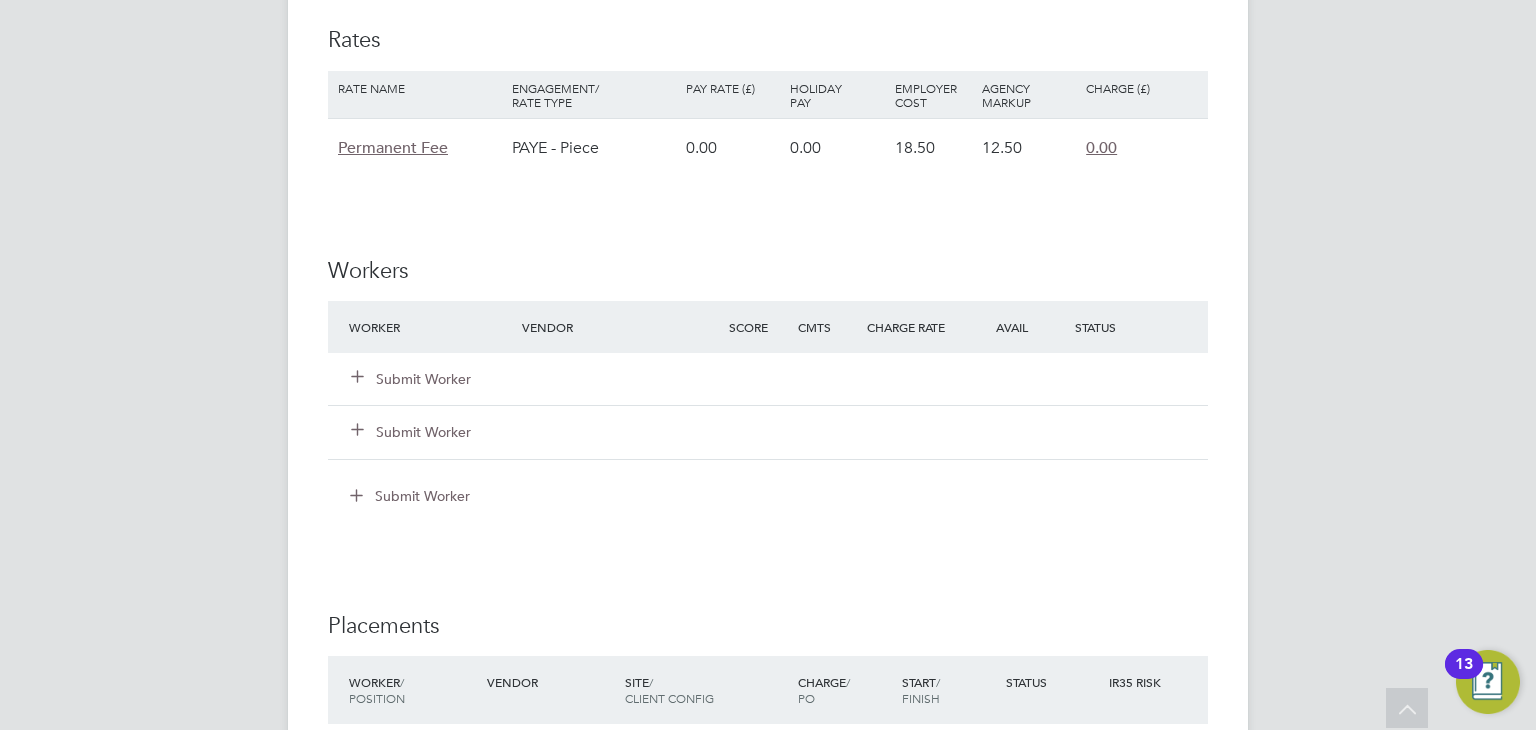 click on "Submit Worker" 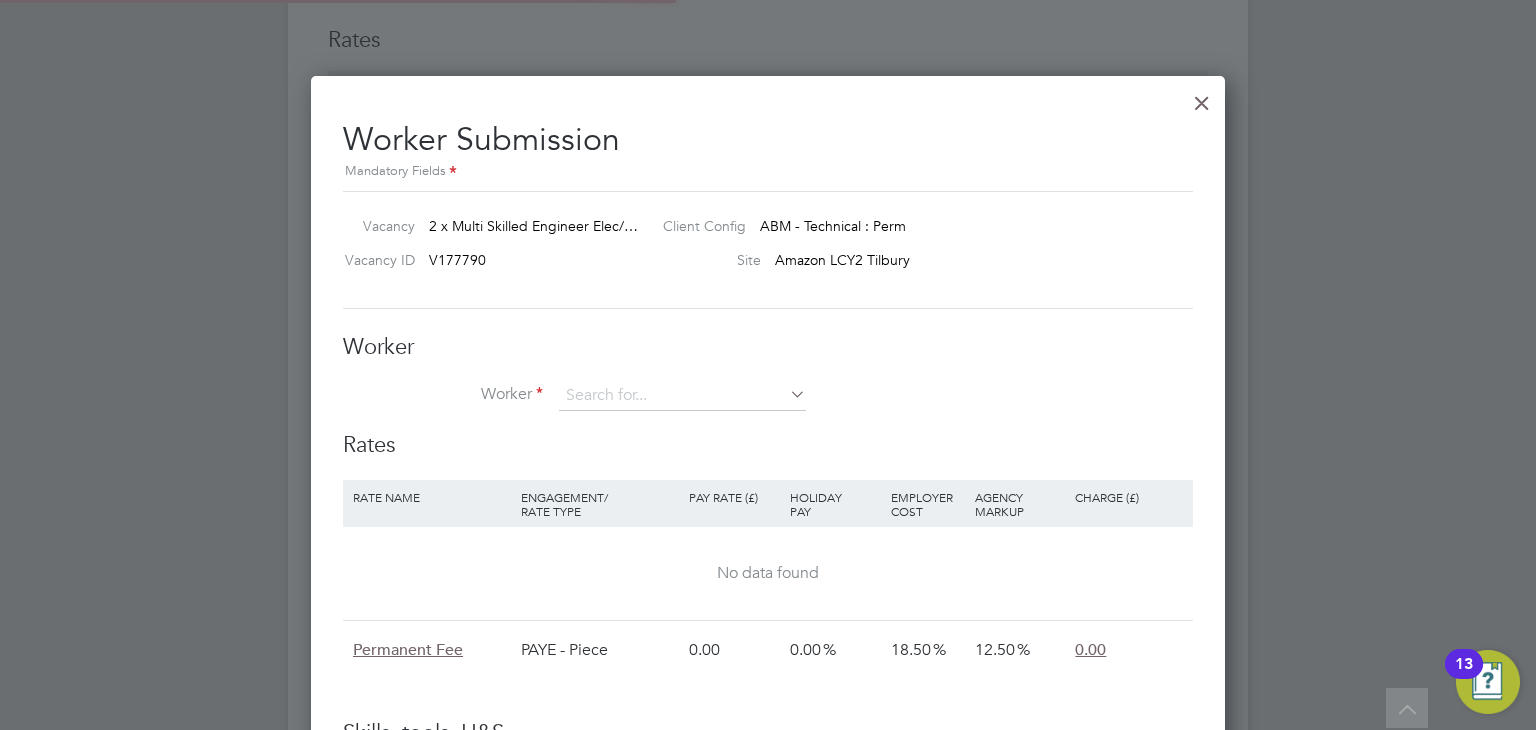 scroll, scrollTop: 10, scrollLeft: 10, axis: both 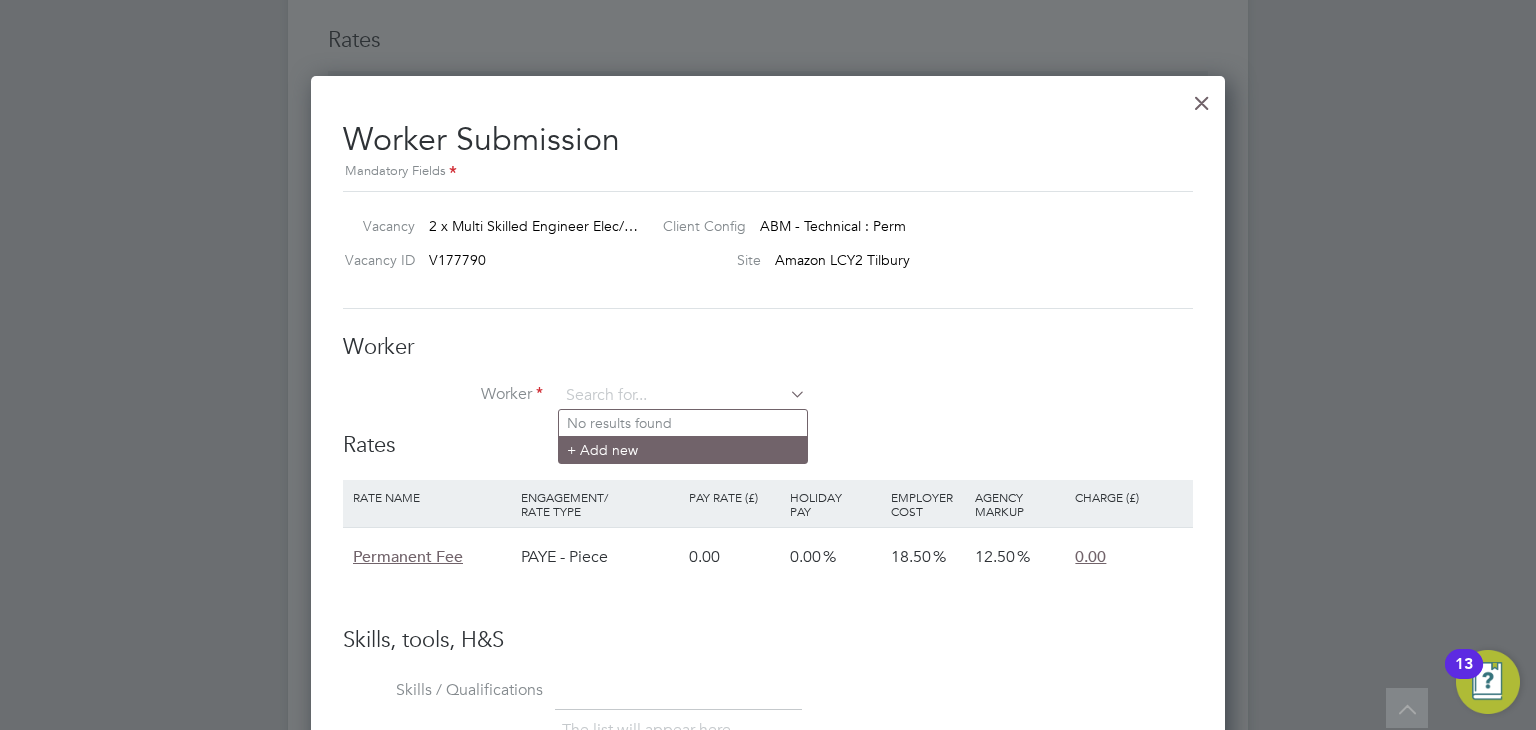 click on "+ Add new" 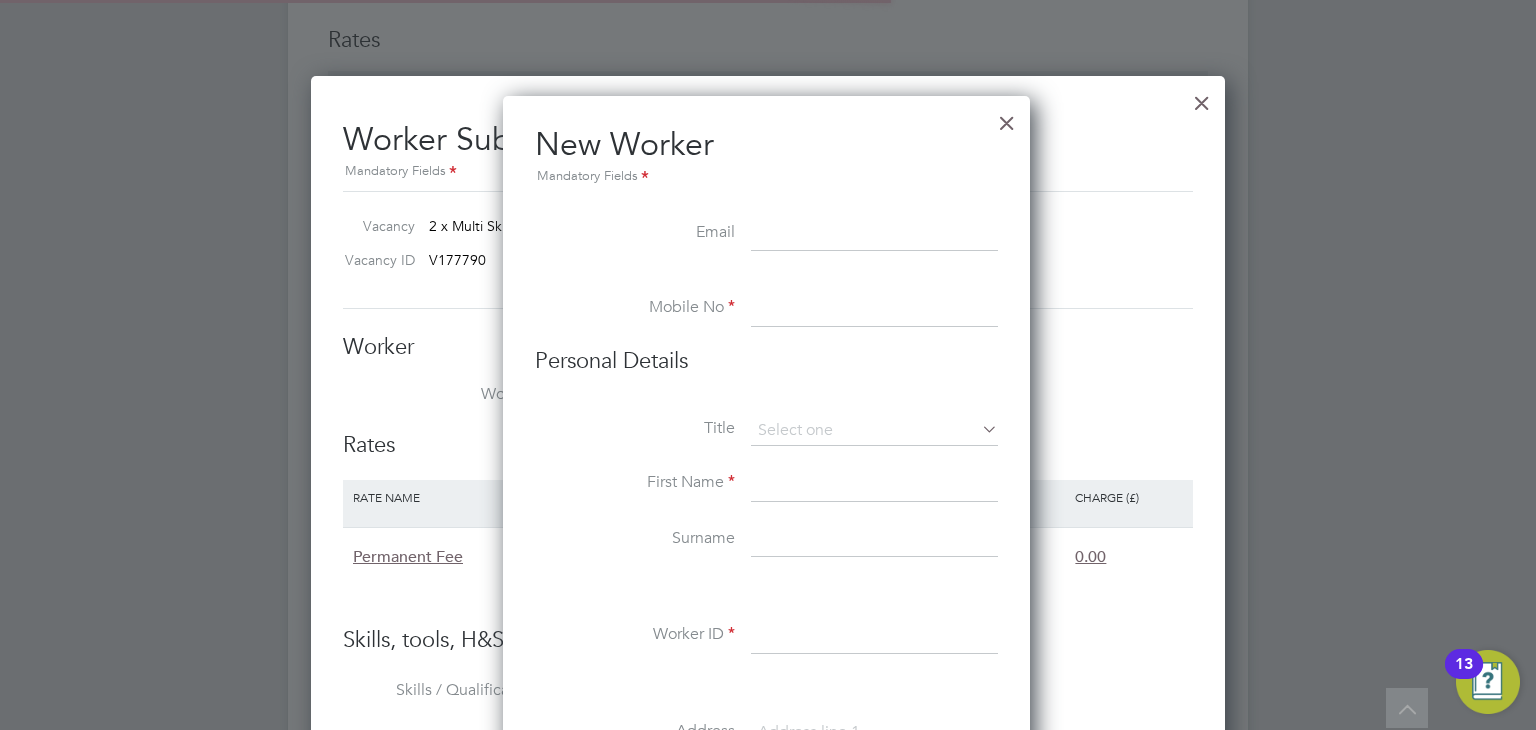scroll, scrollTop: 10, scrollLeft: 10, axis: both 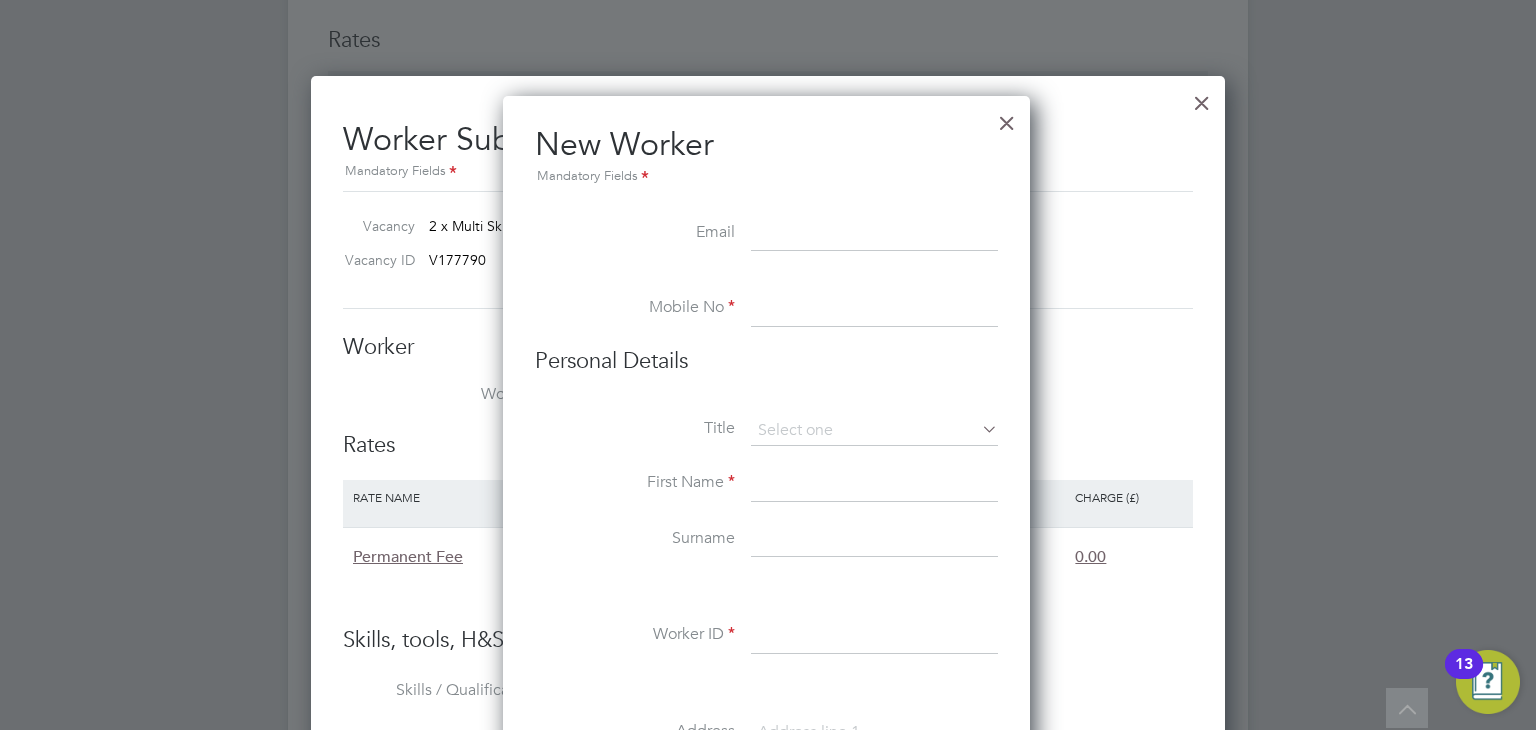 paste on "dalefree1975@gmail.com" 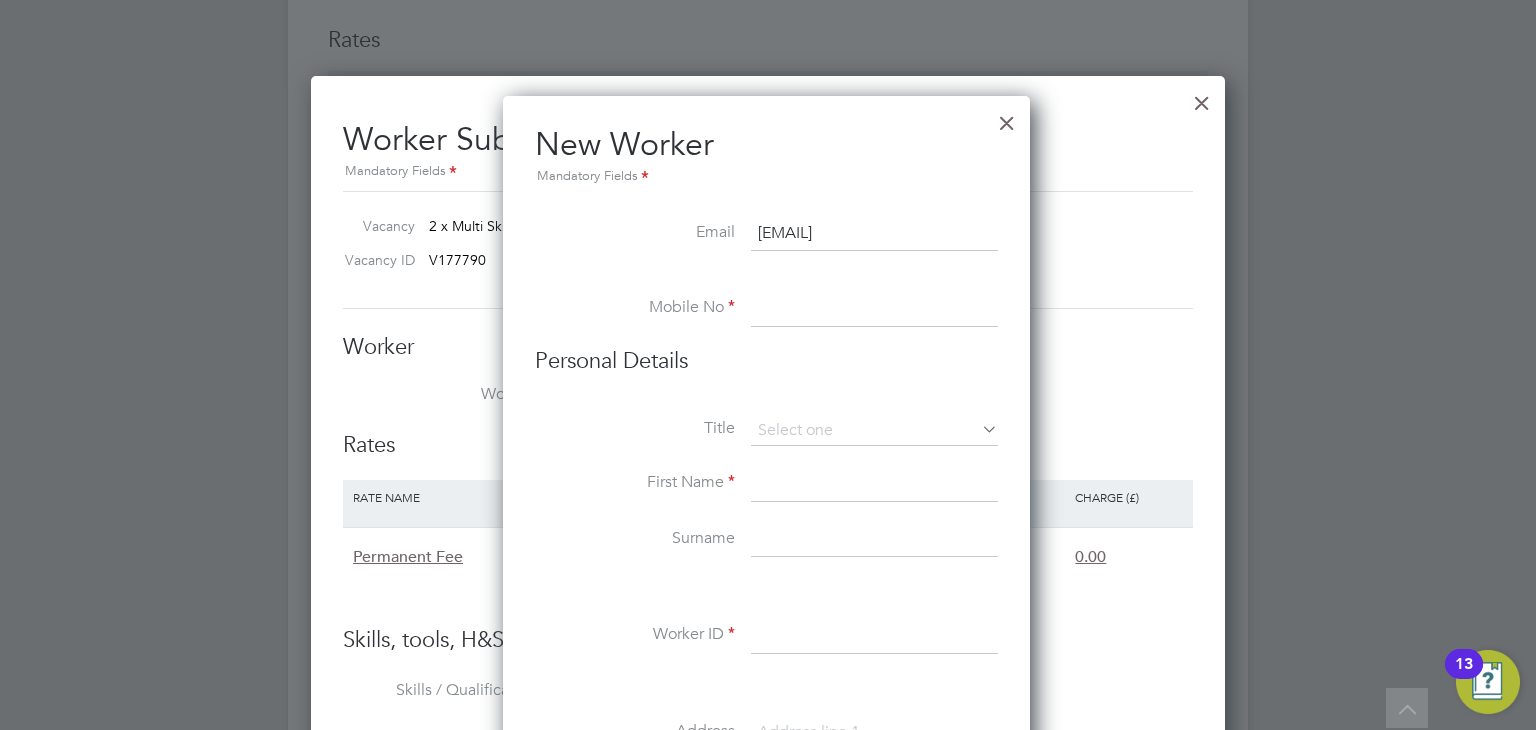 type on "dalefree1975@gmail.com" 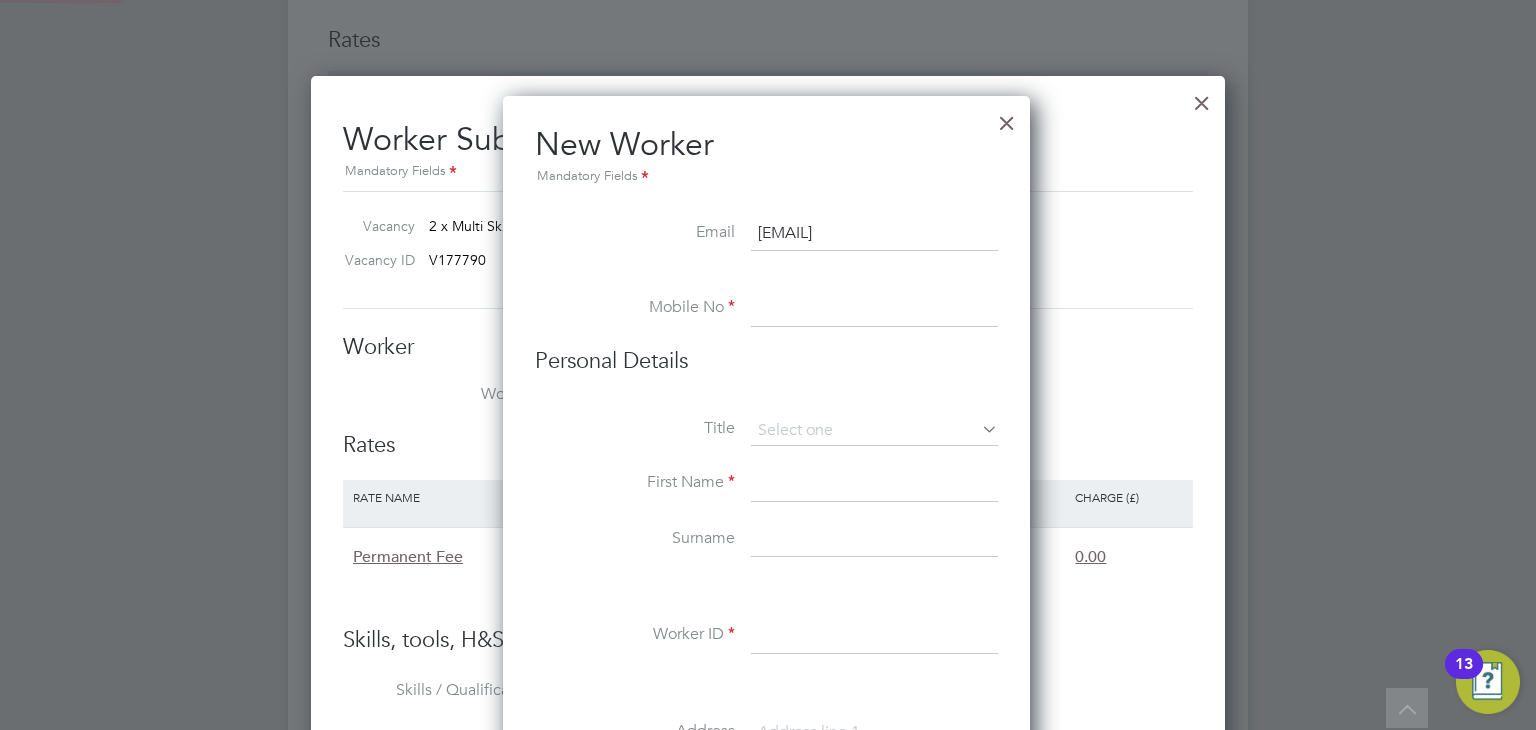 paste on "07528639564" 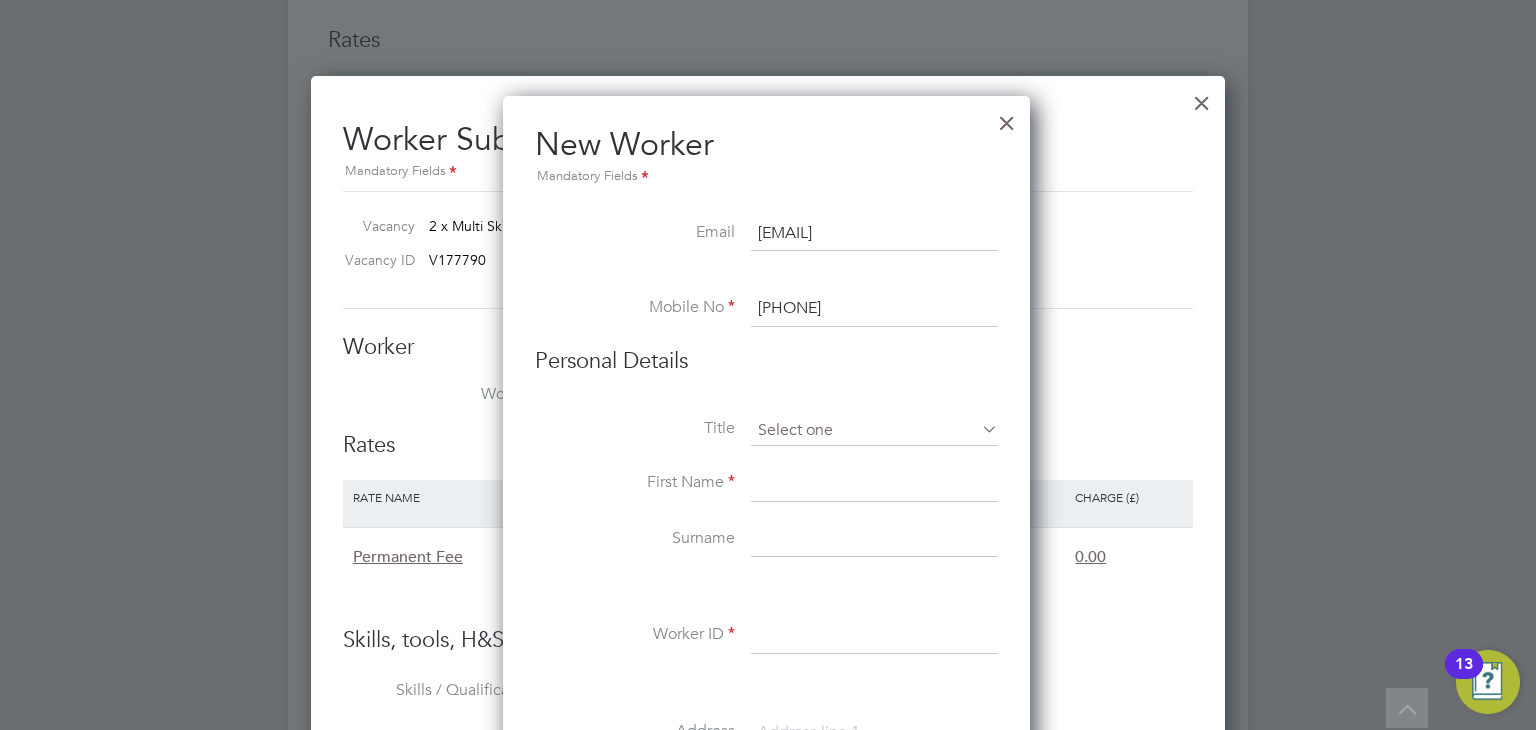 type on "07528639564" 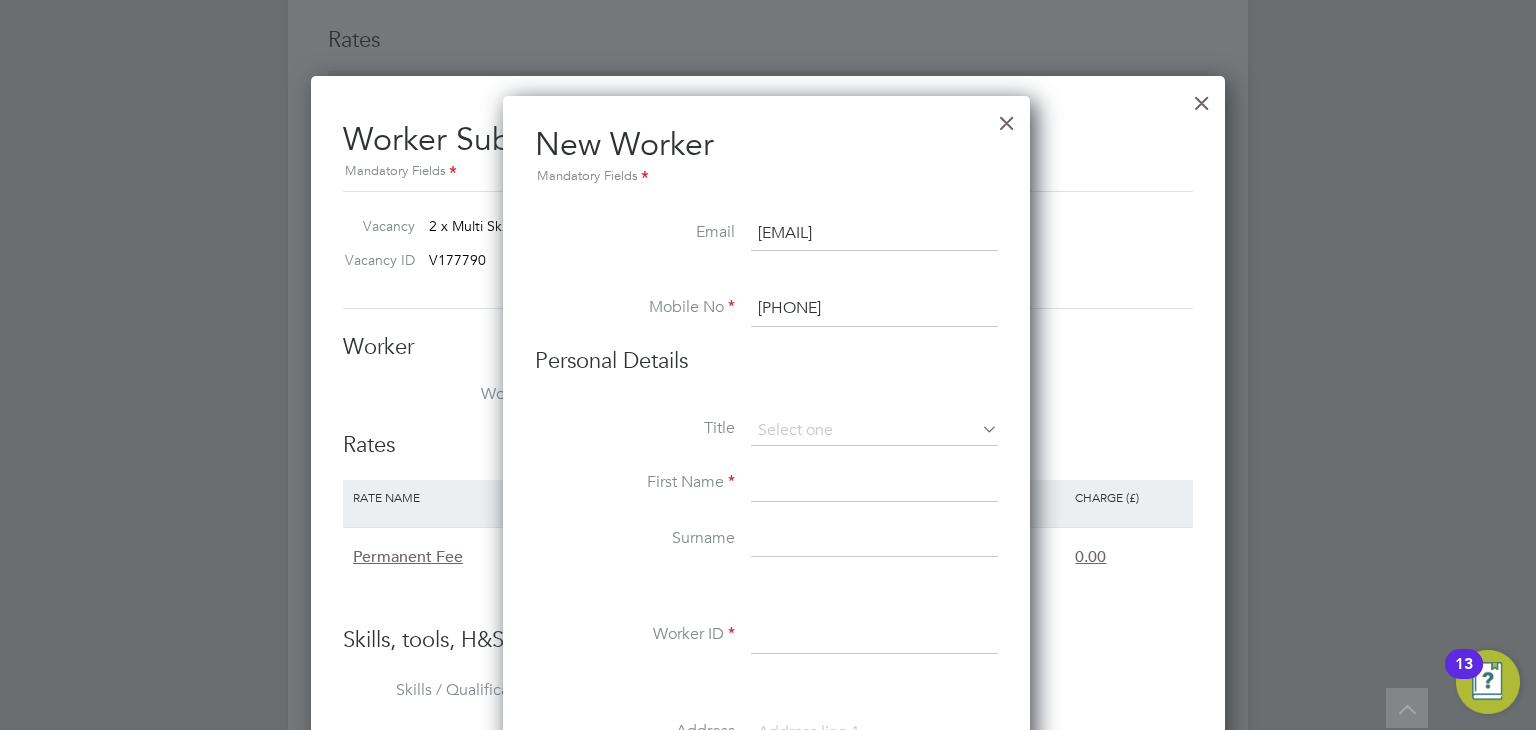 click on "Mr" 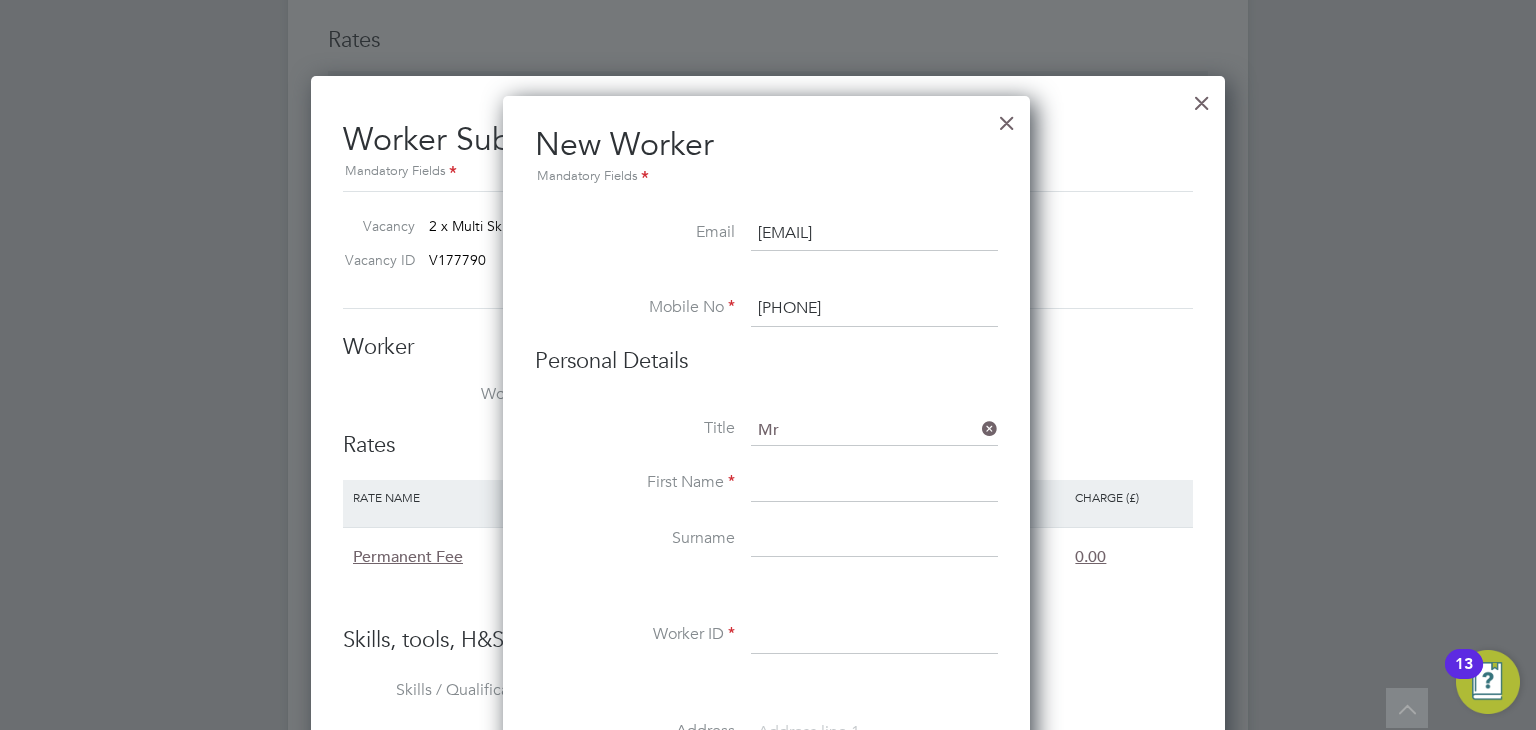 click at bounding box center (874, 484) 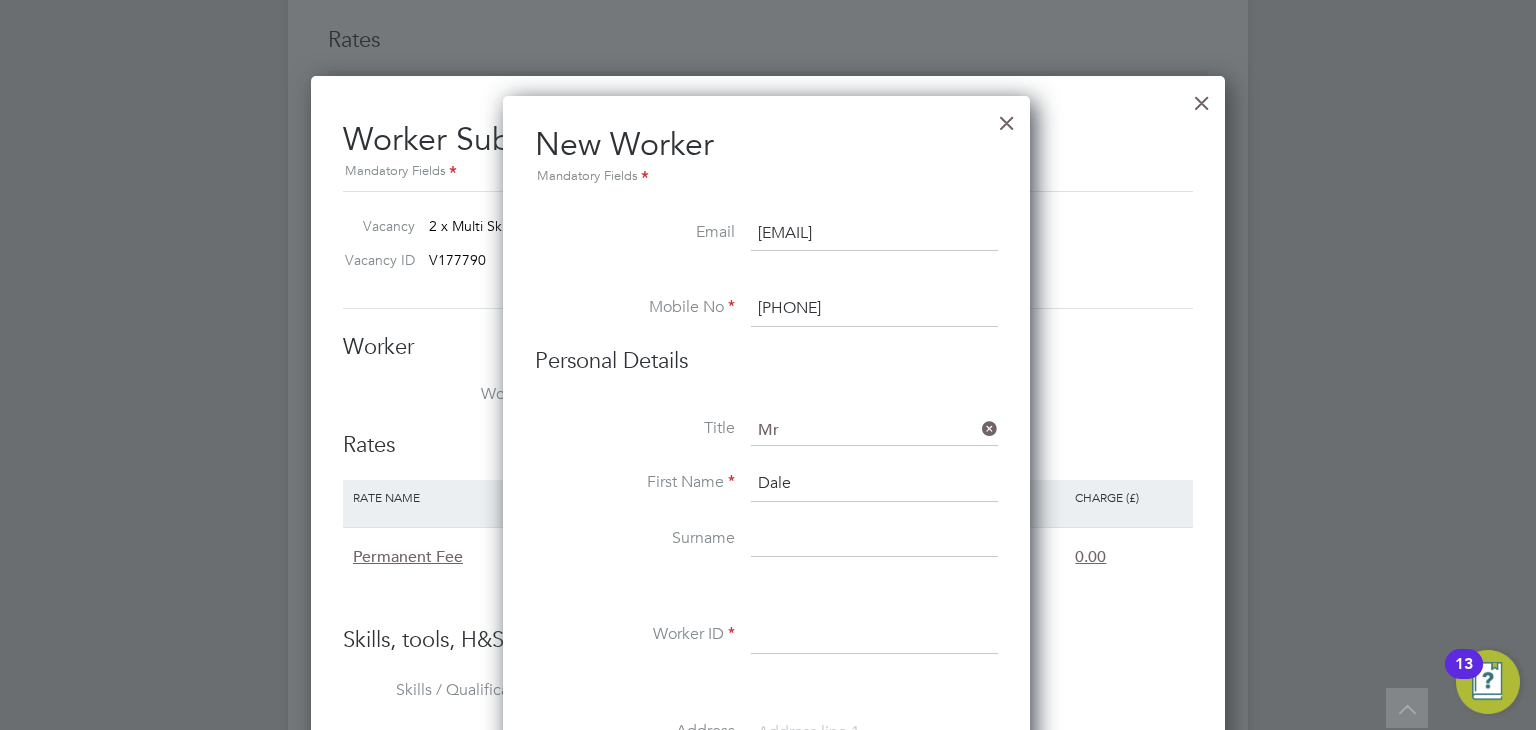 type on "Dale" 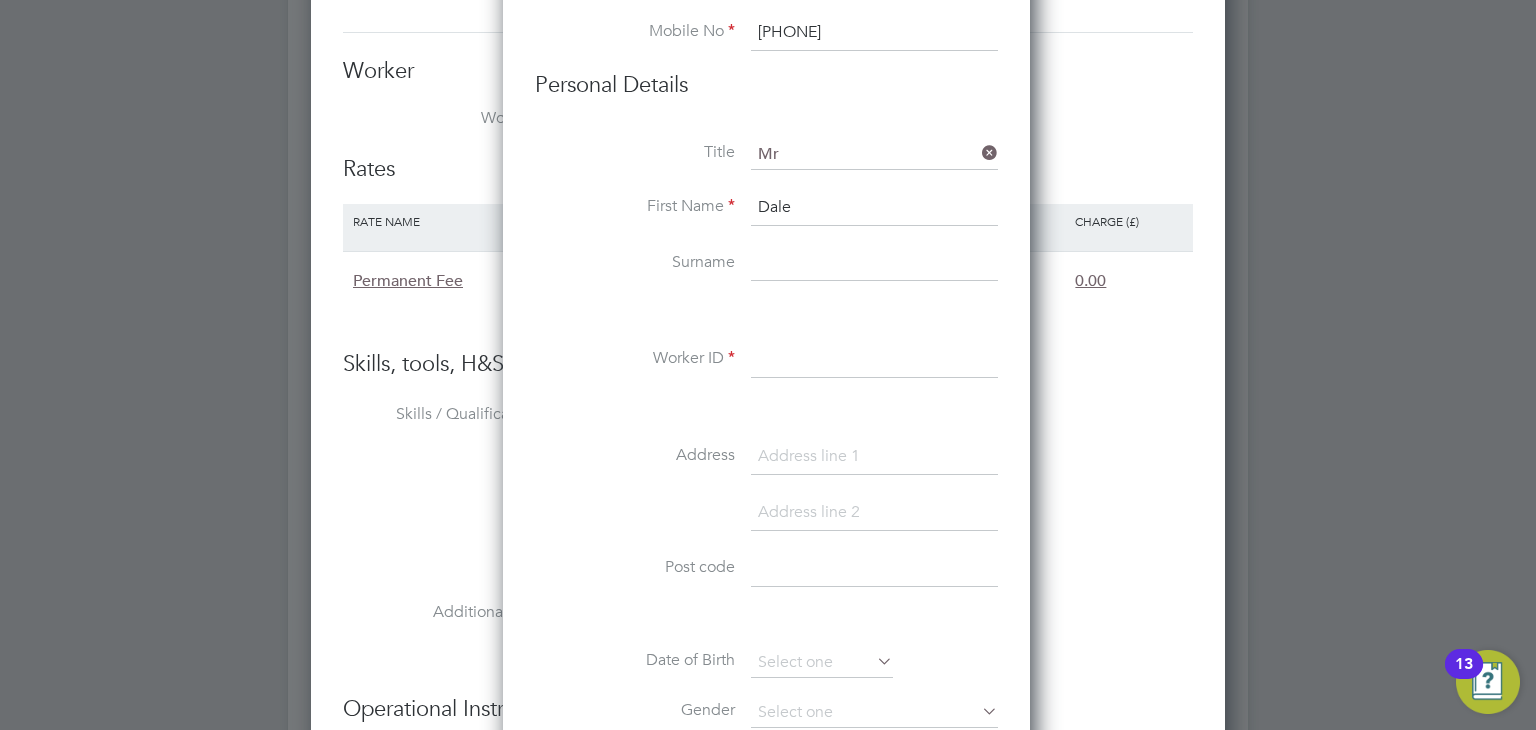 scroll, scrollTop: 3576, scrollLeft: 0, axis: vertical 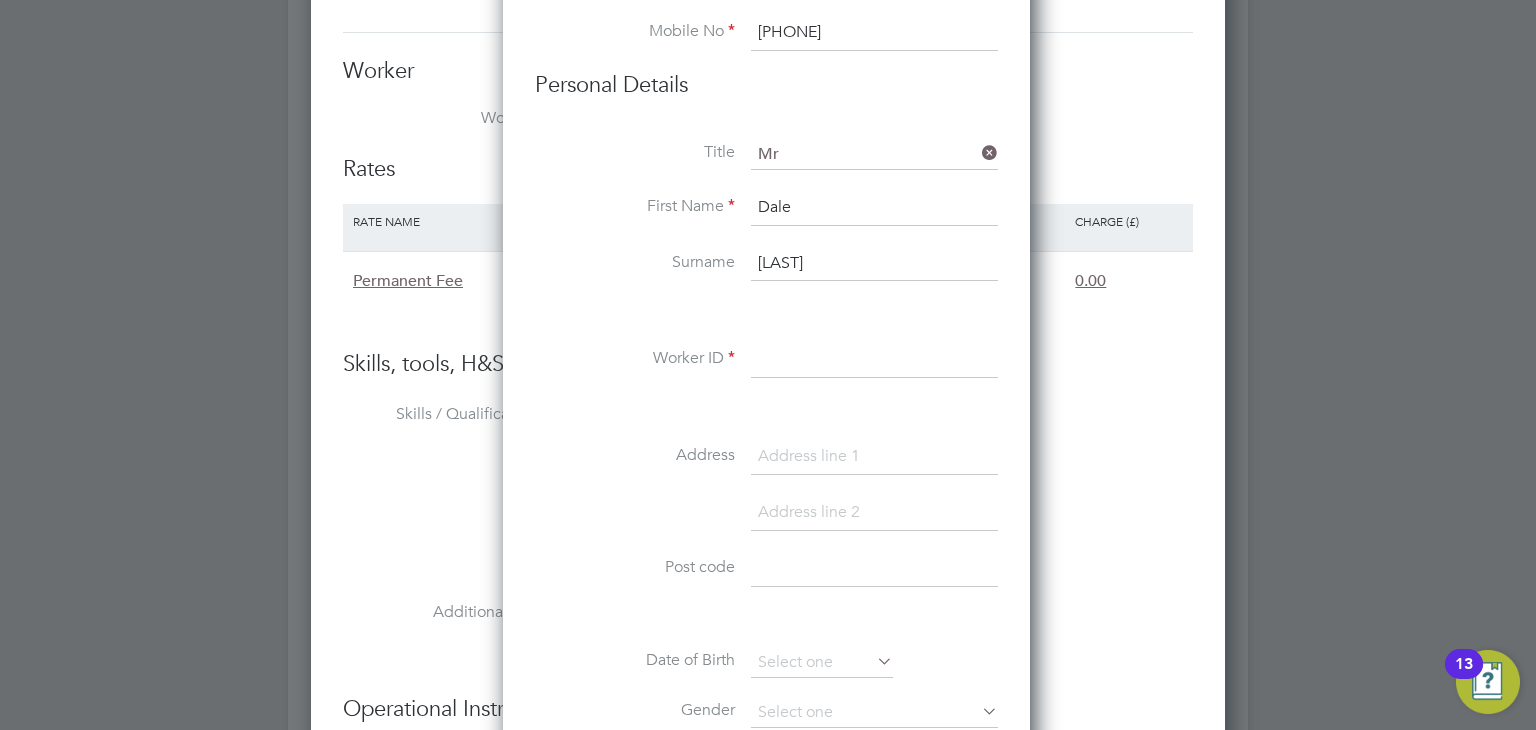 type on "Free" 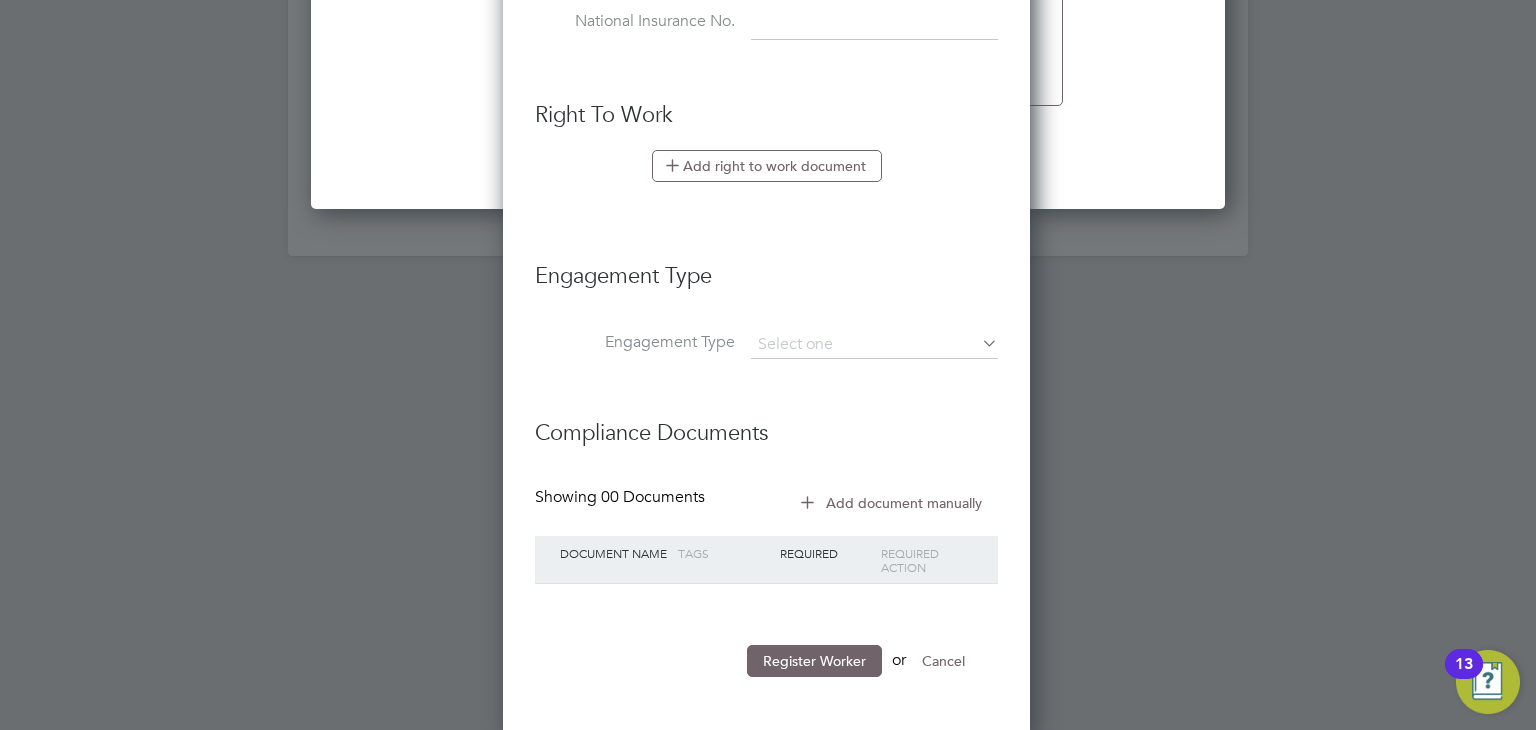 scroll, scrollTop: 4360, scrollLeft: 0, axis: vertical 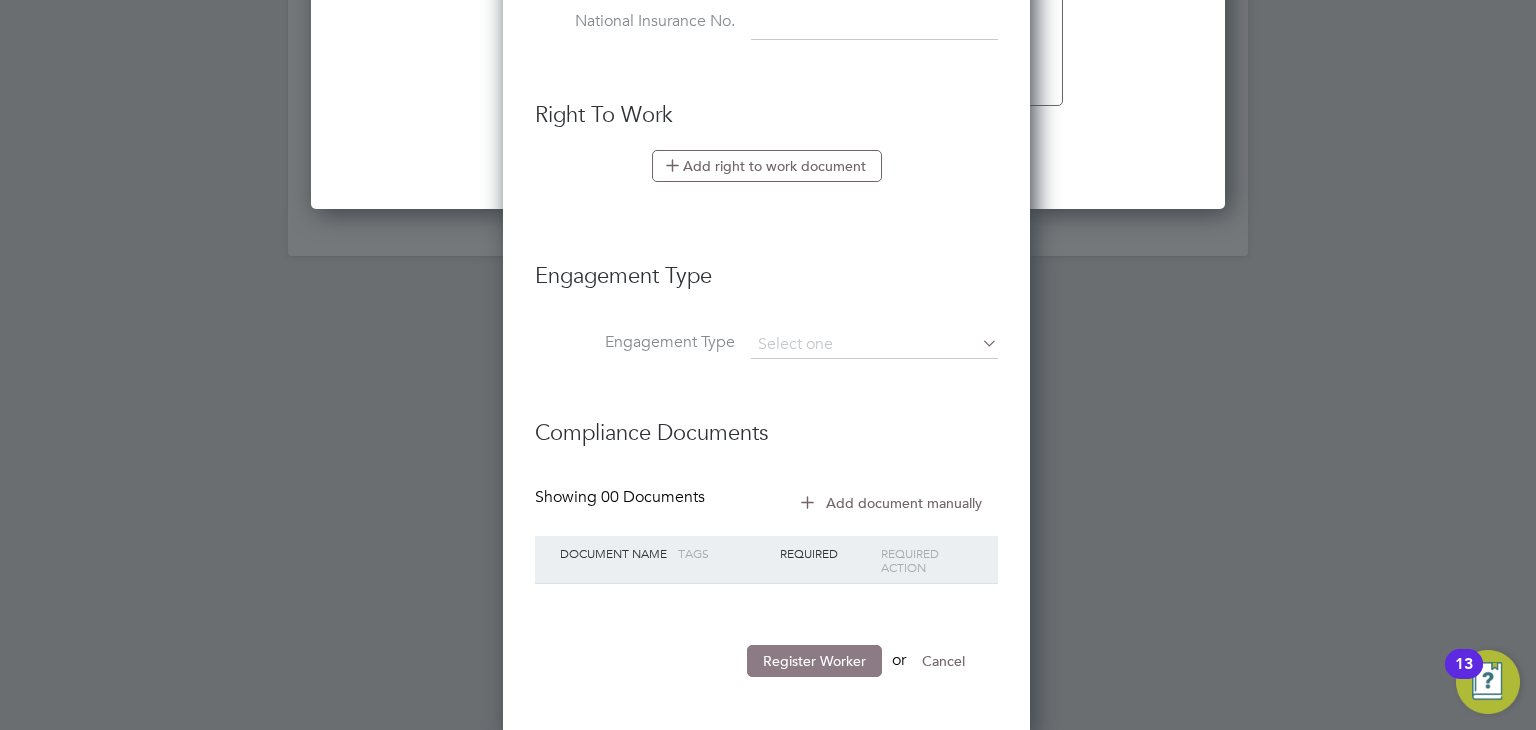 type on "Dale" 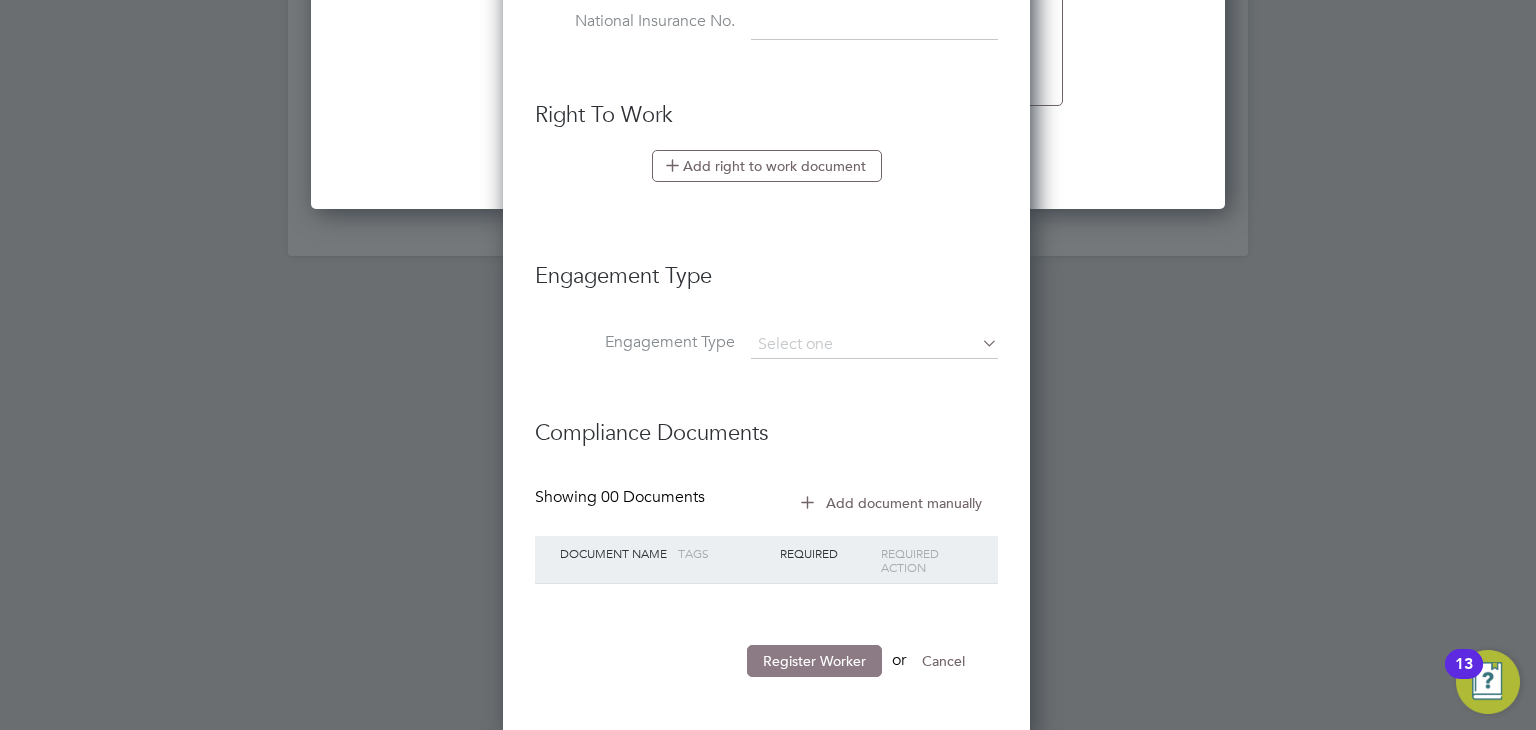 click on "Register Worker" at bounding box center [814, 661] 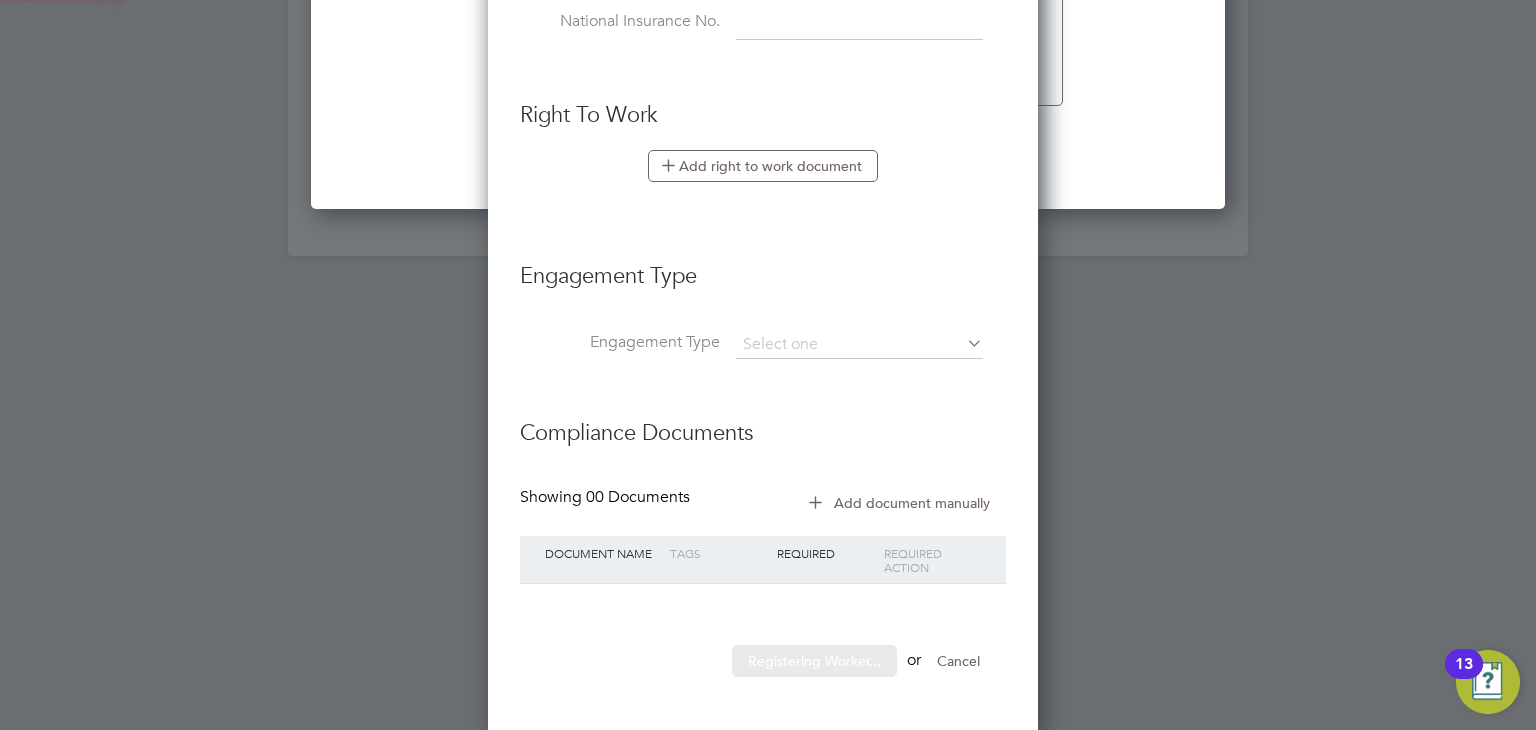 scroll, scrollTop: 10, scrollLeft: 10, axis: both 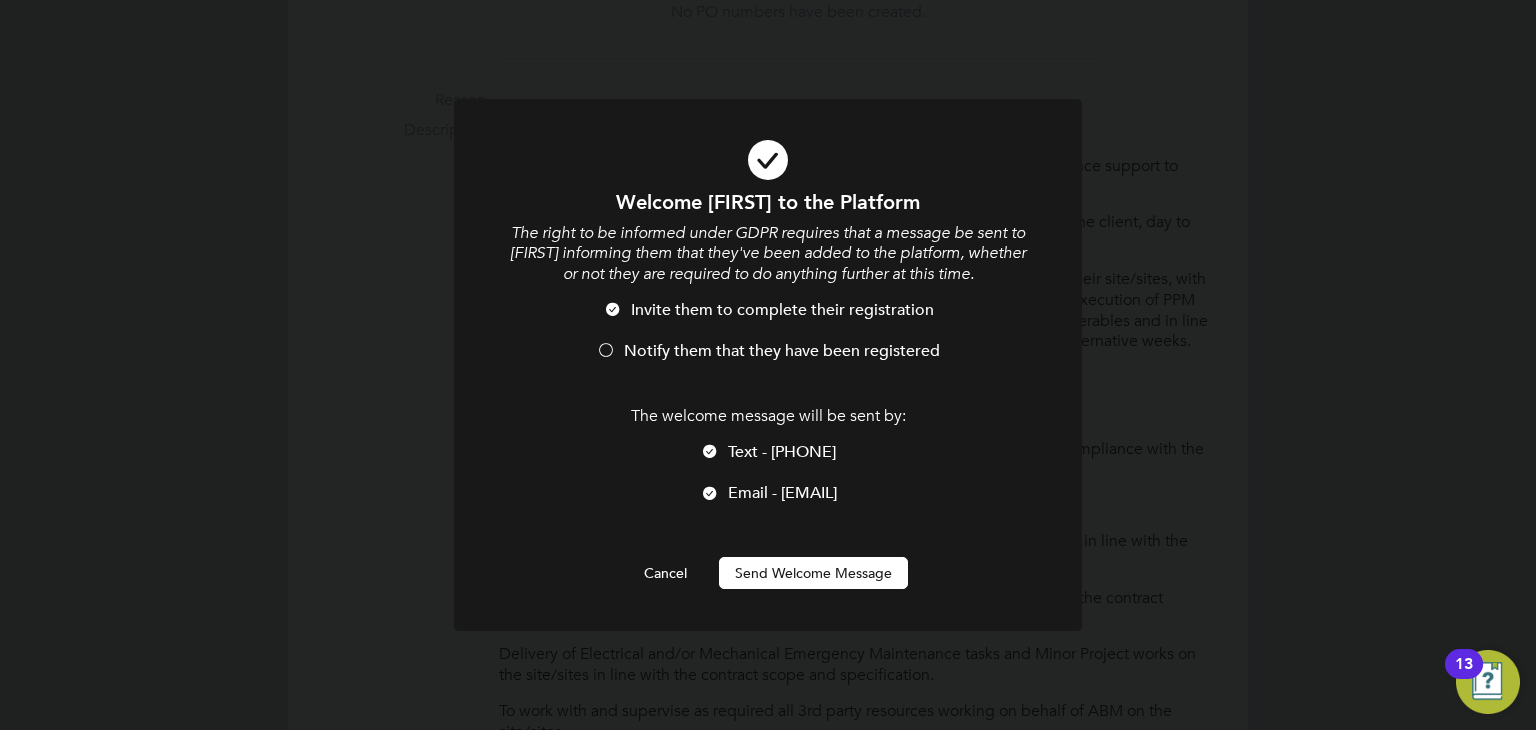 click on "Send Welcome Message" at bounding box center [813, 573] 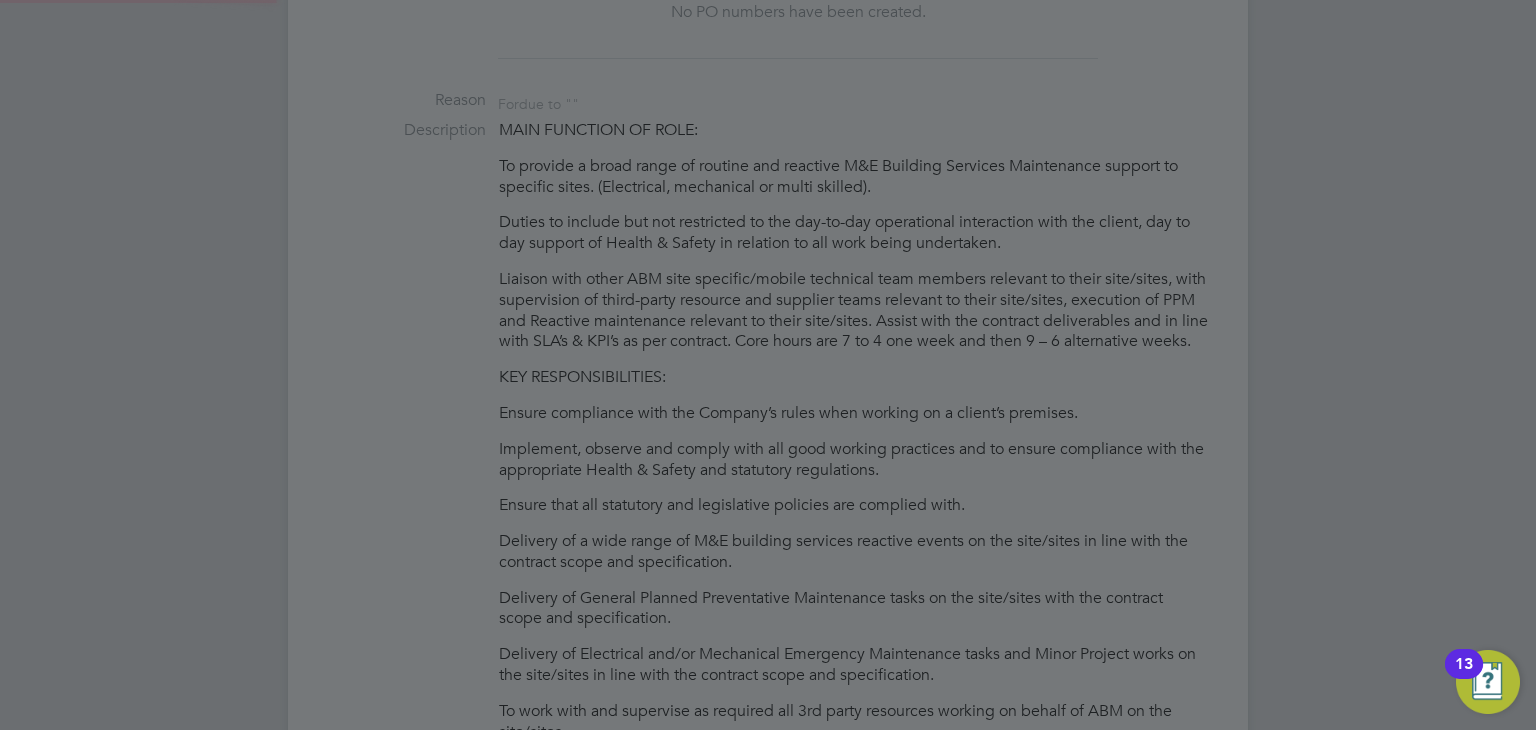 type on "Dale Free (Dale)" 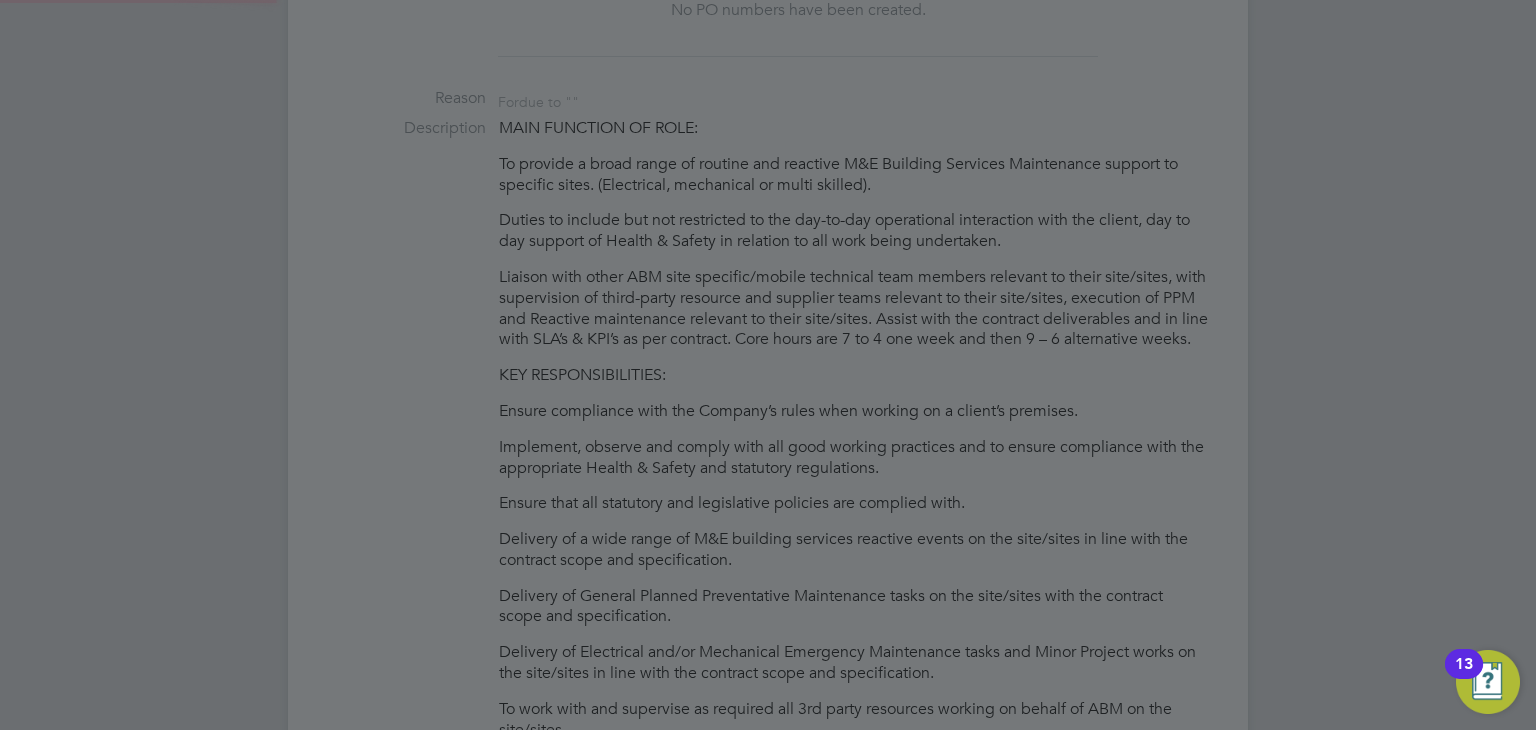 scroll, scrollTop: 9, scrollLeft: 9, axis: both 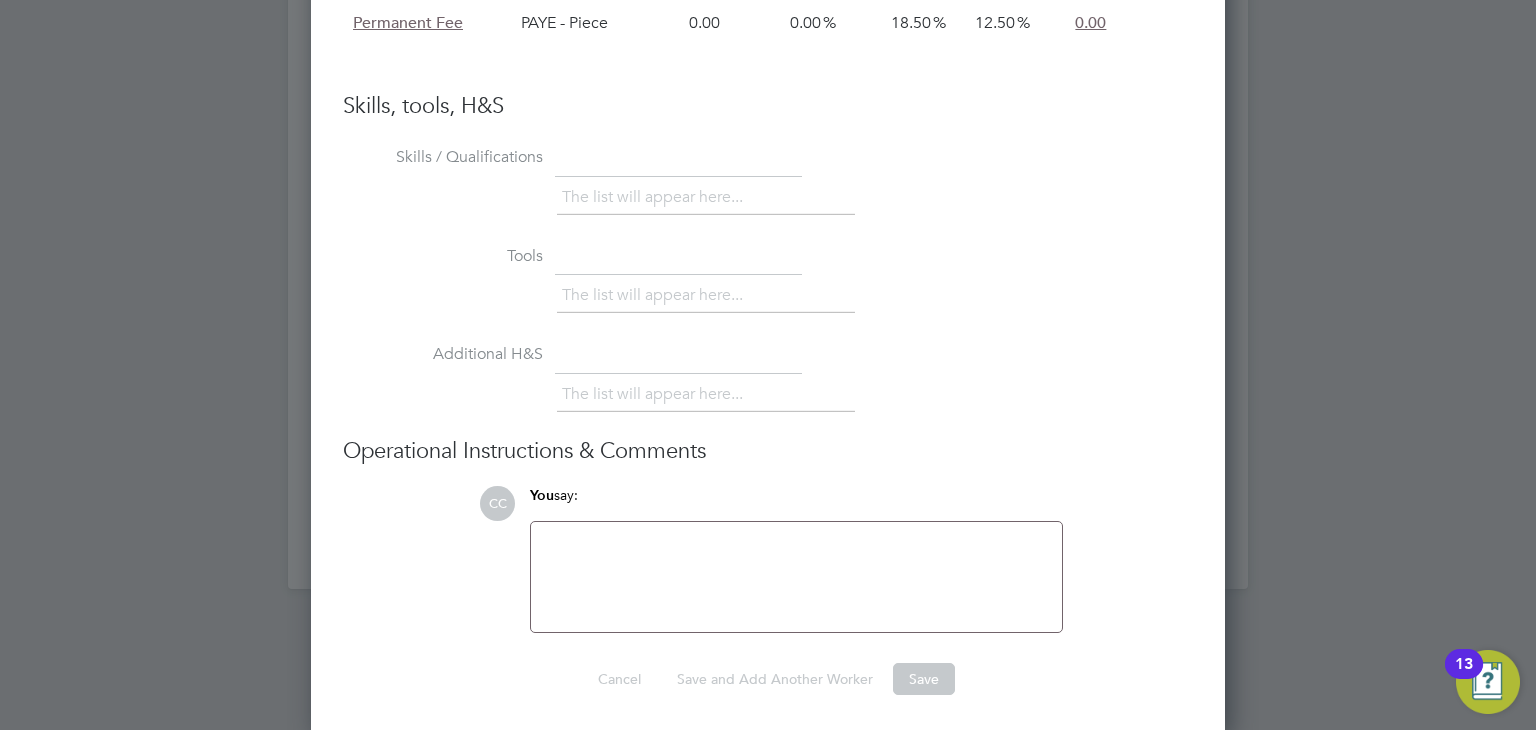 click at bounding box center [796, 577] 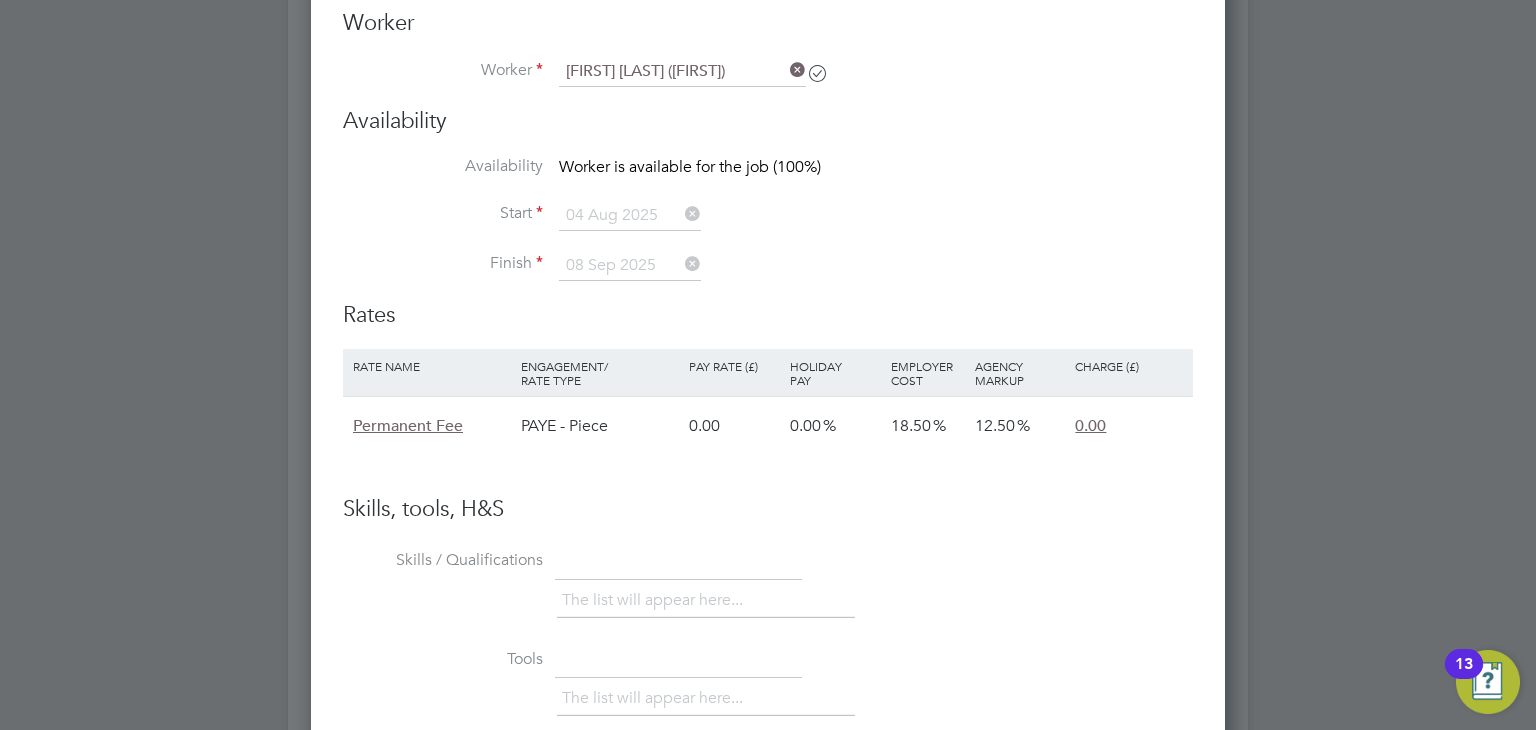 scroll, scrollTop: 3627, scrollLeft: 0, axis: vertical 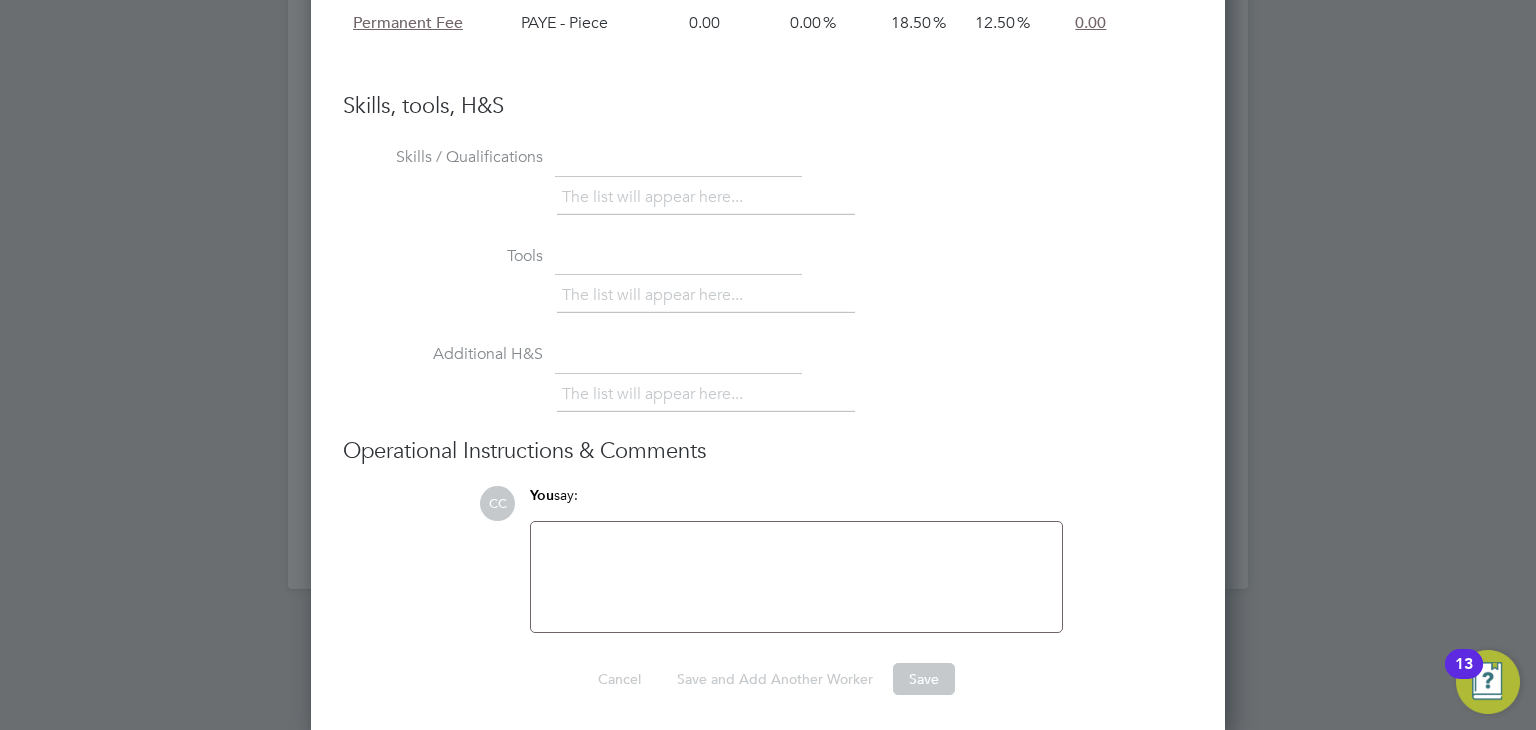 paste 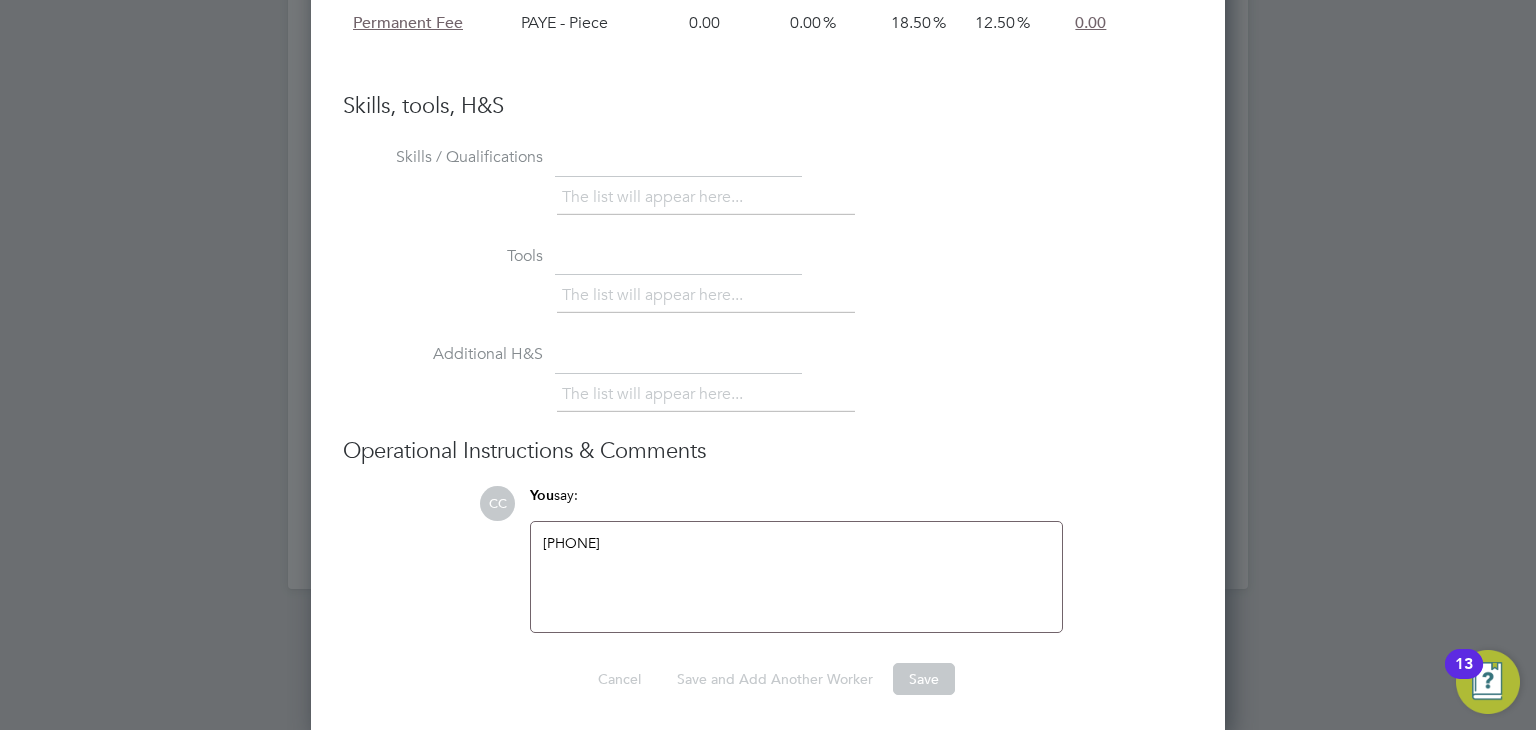 drag, startPoint x: 676, startPoint y: 533, endPoint x: 495, endPoint y: 539, distance: 181.09943 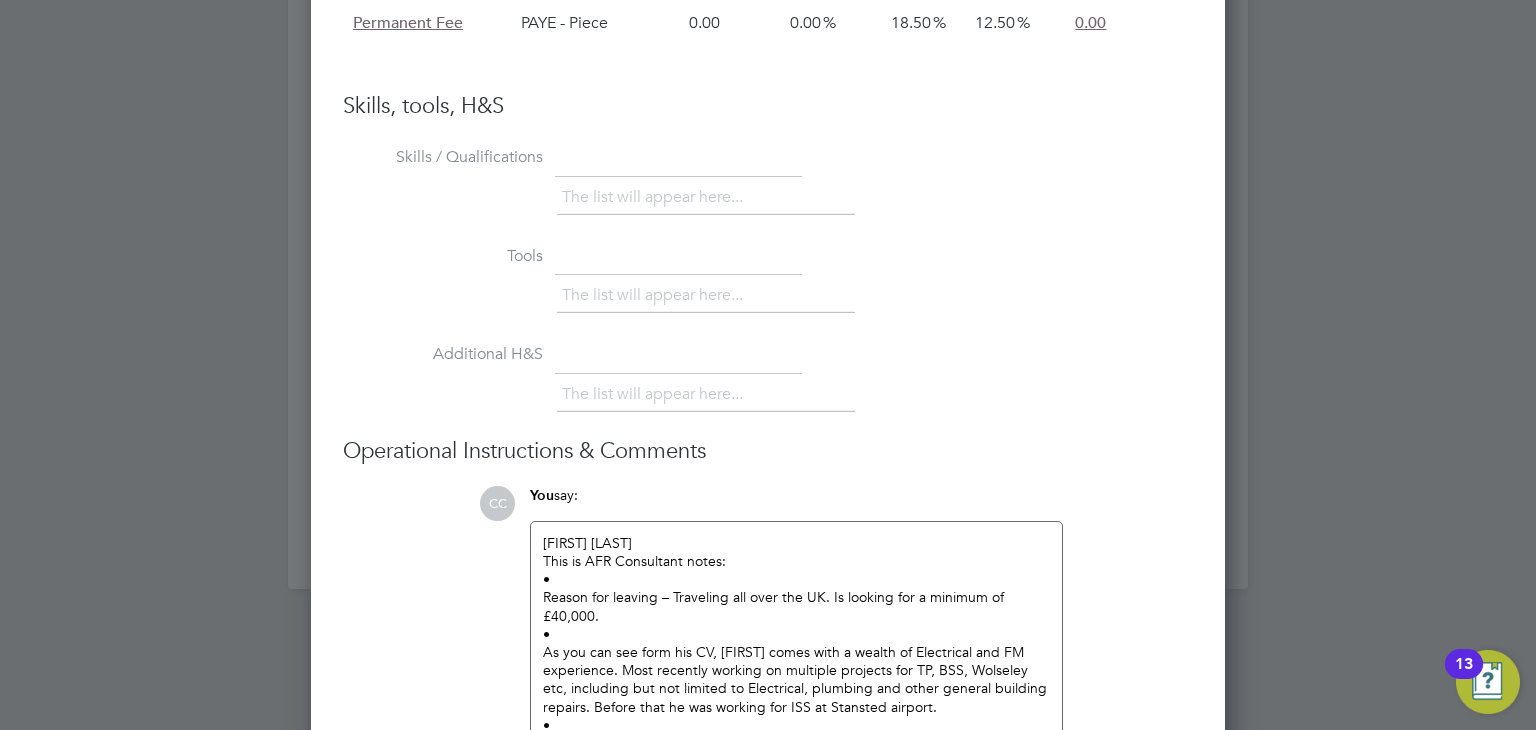 scroll, scrollTop: 6283, scrollLeft: 0, axis: vertical 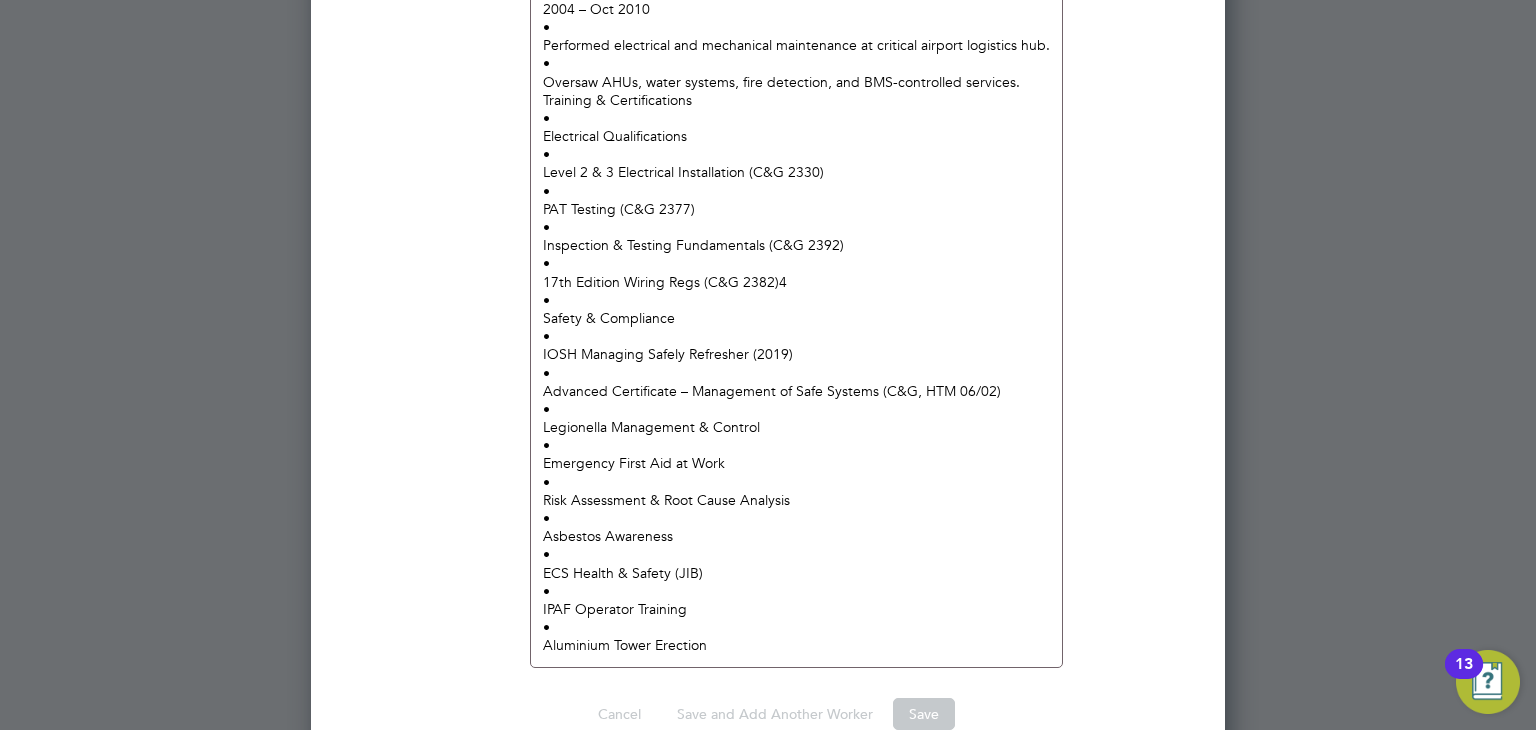 click on "ECS Health & Safety (JIB)" at bounding box center [796, 573] 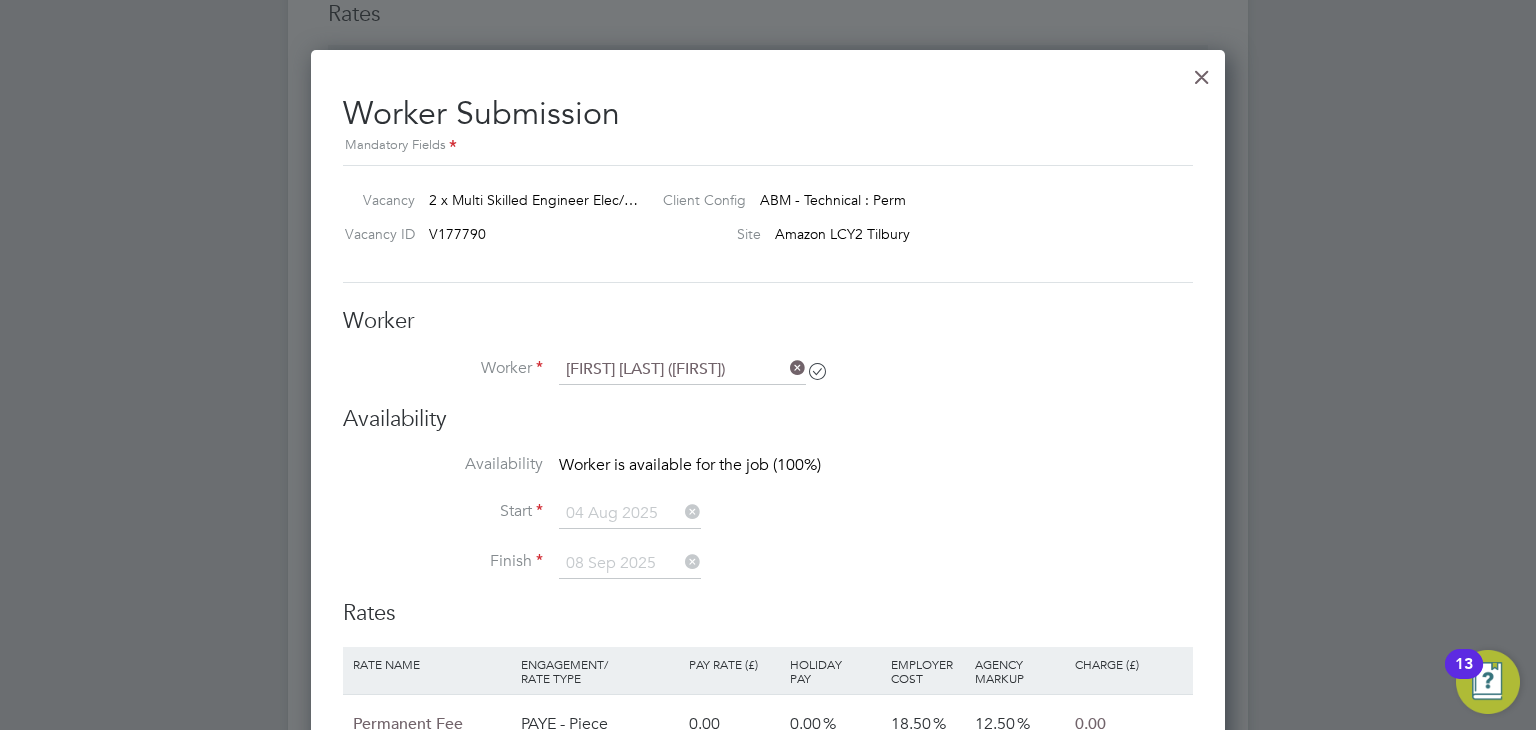 scroll, scrollTop: 3498, scrollLeft: 0, axis: vertical 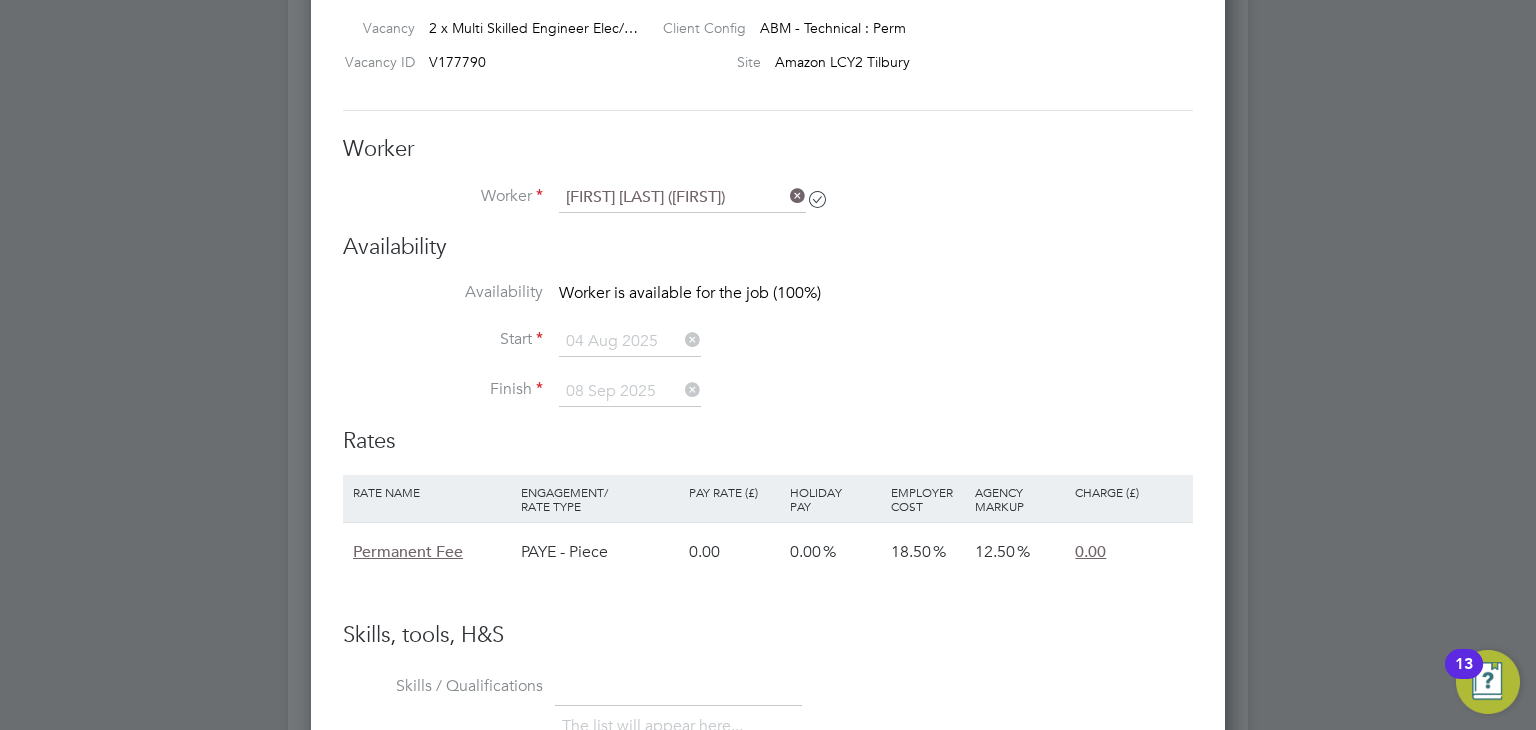 click at bounding box center [681, 340] 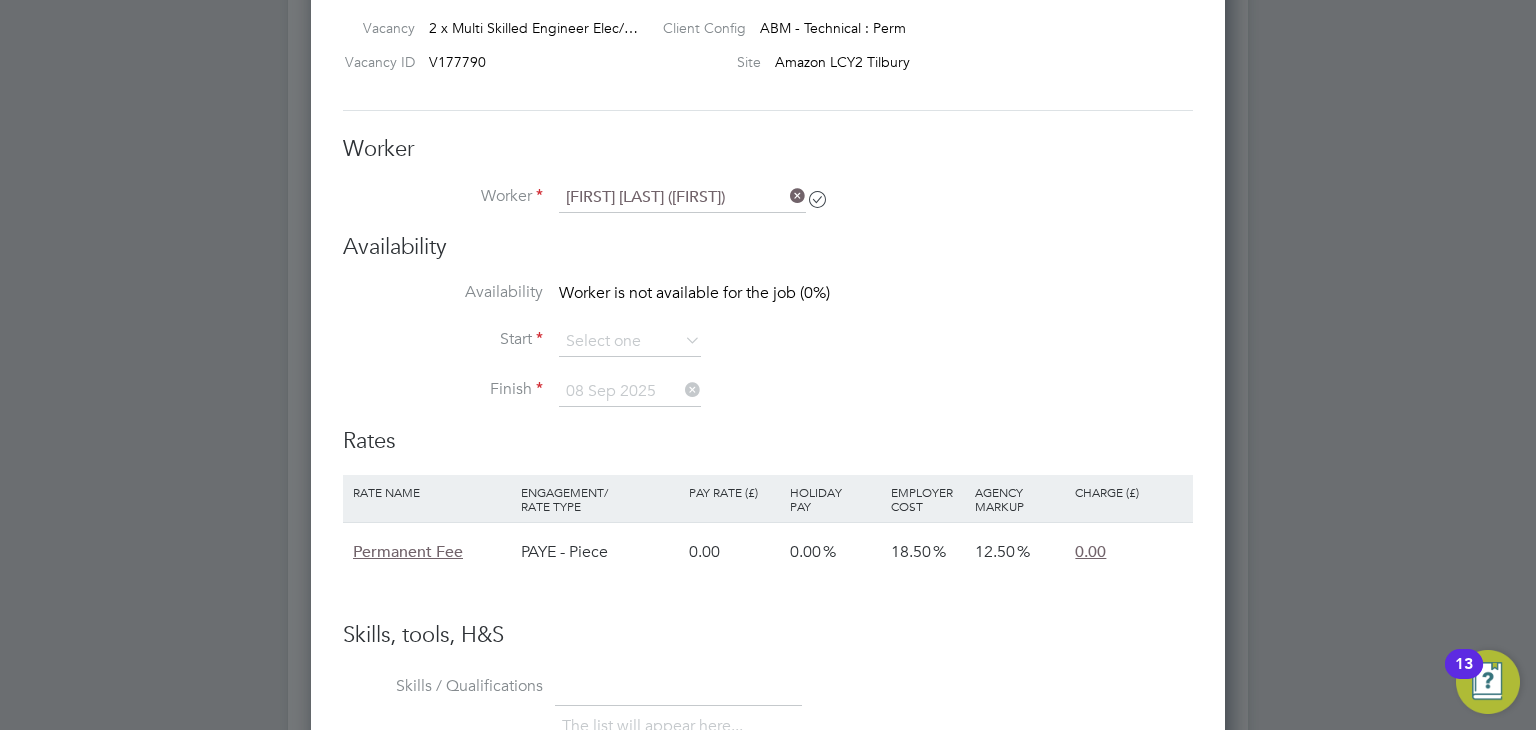 click on "Start" at bounding box center [443, 339] 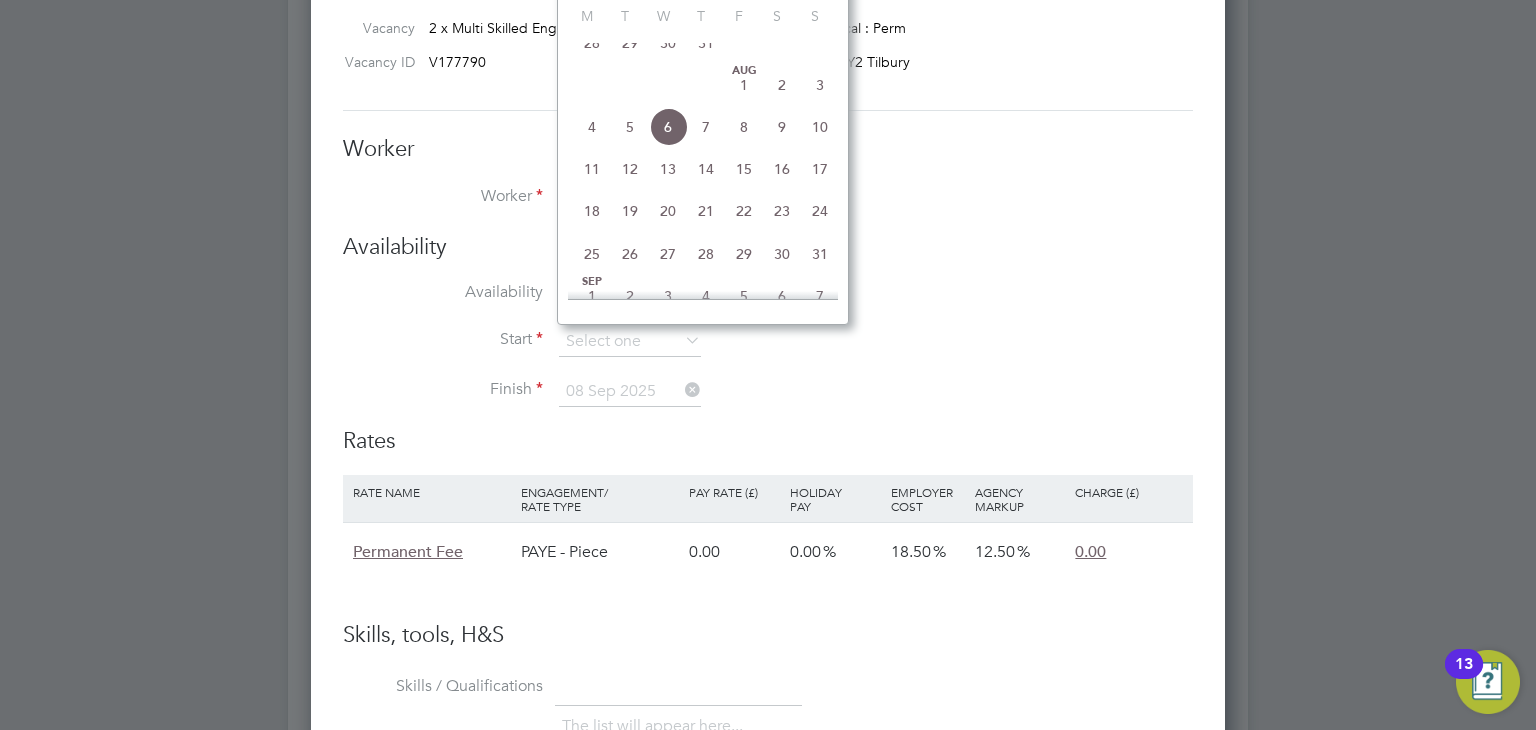 click on "6" 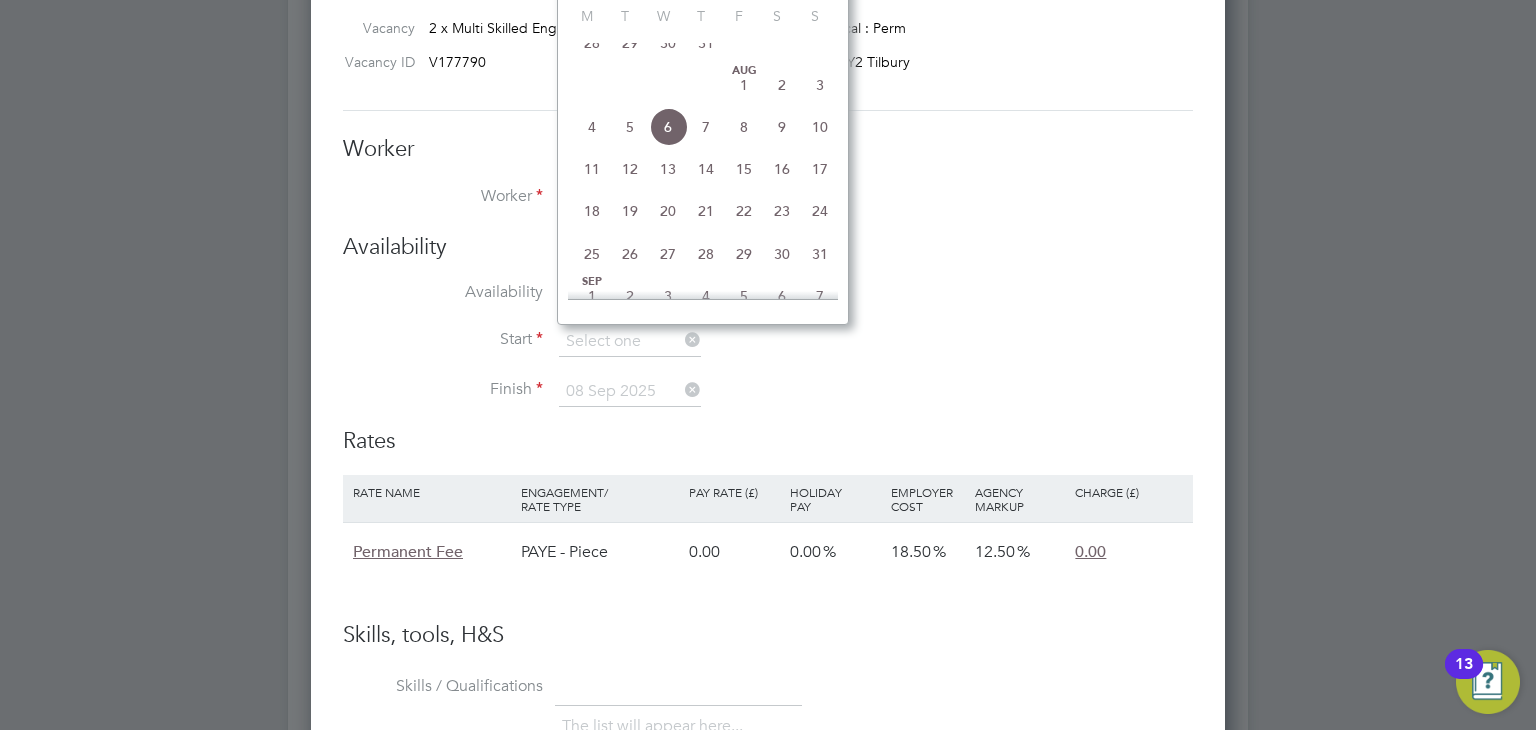 type on "06 Aug 2025" 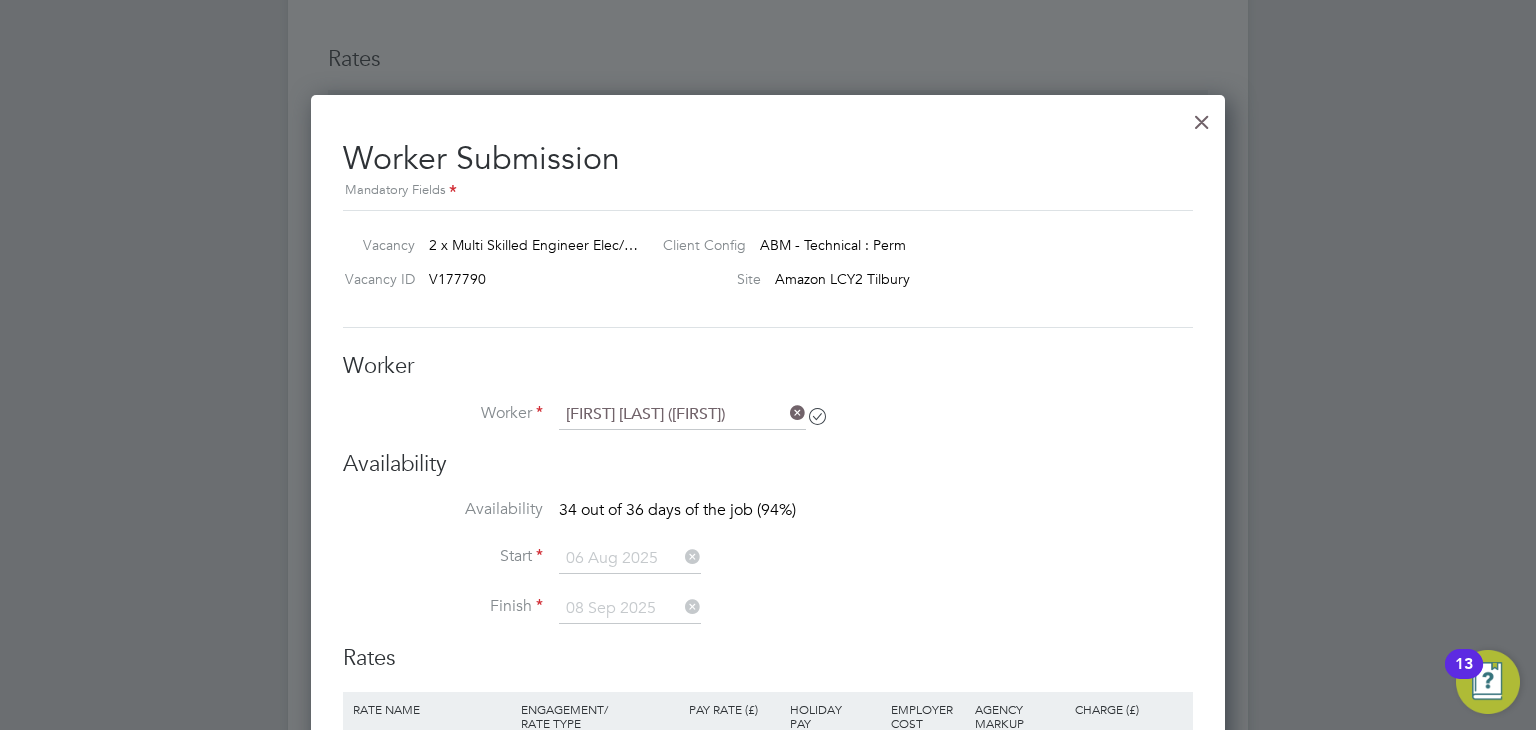 scroll, scrollTop: 3398, scrollLeft: 0, axis: vertical 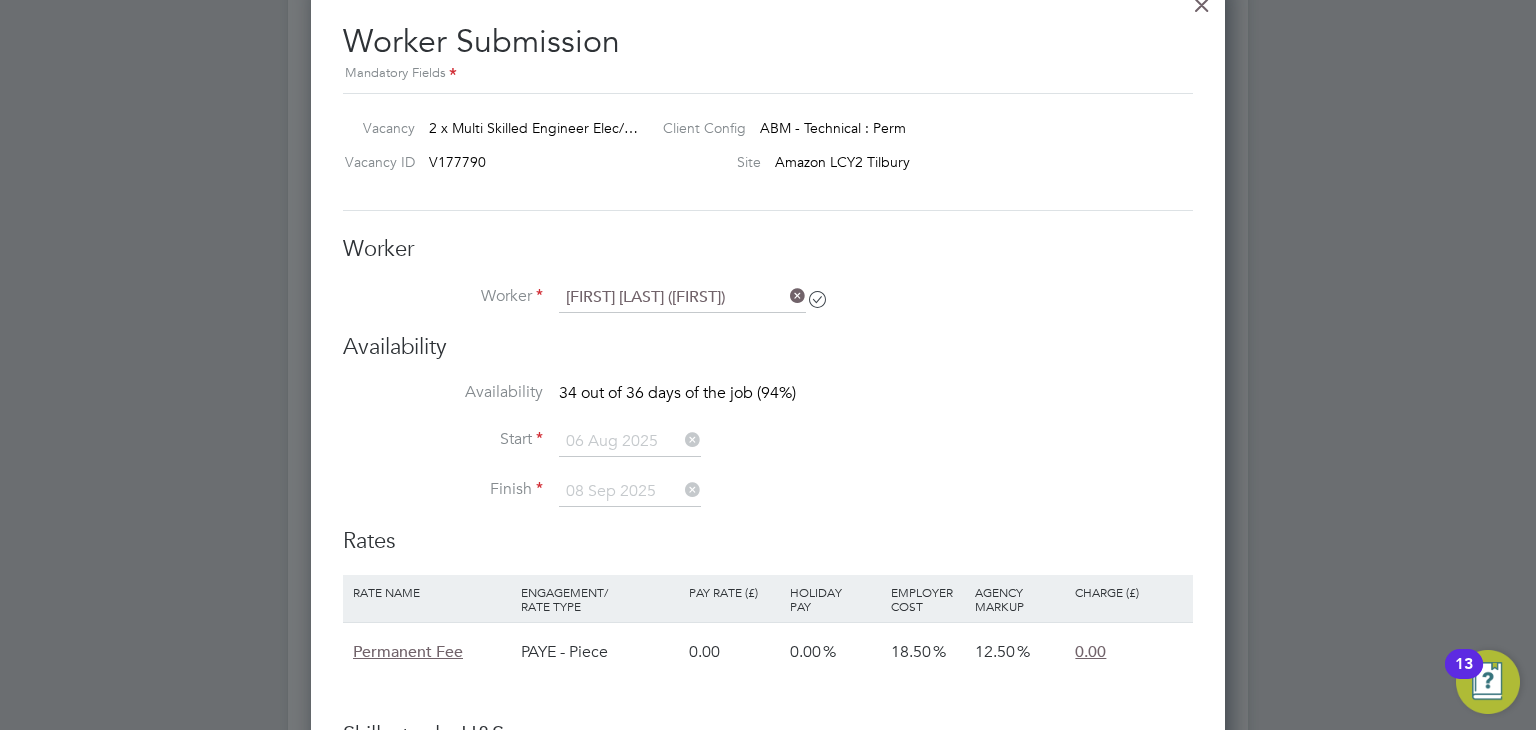 click at bounding box center [681, 490] 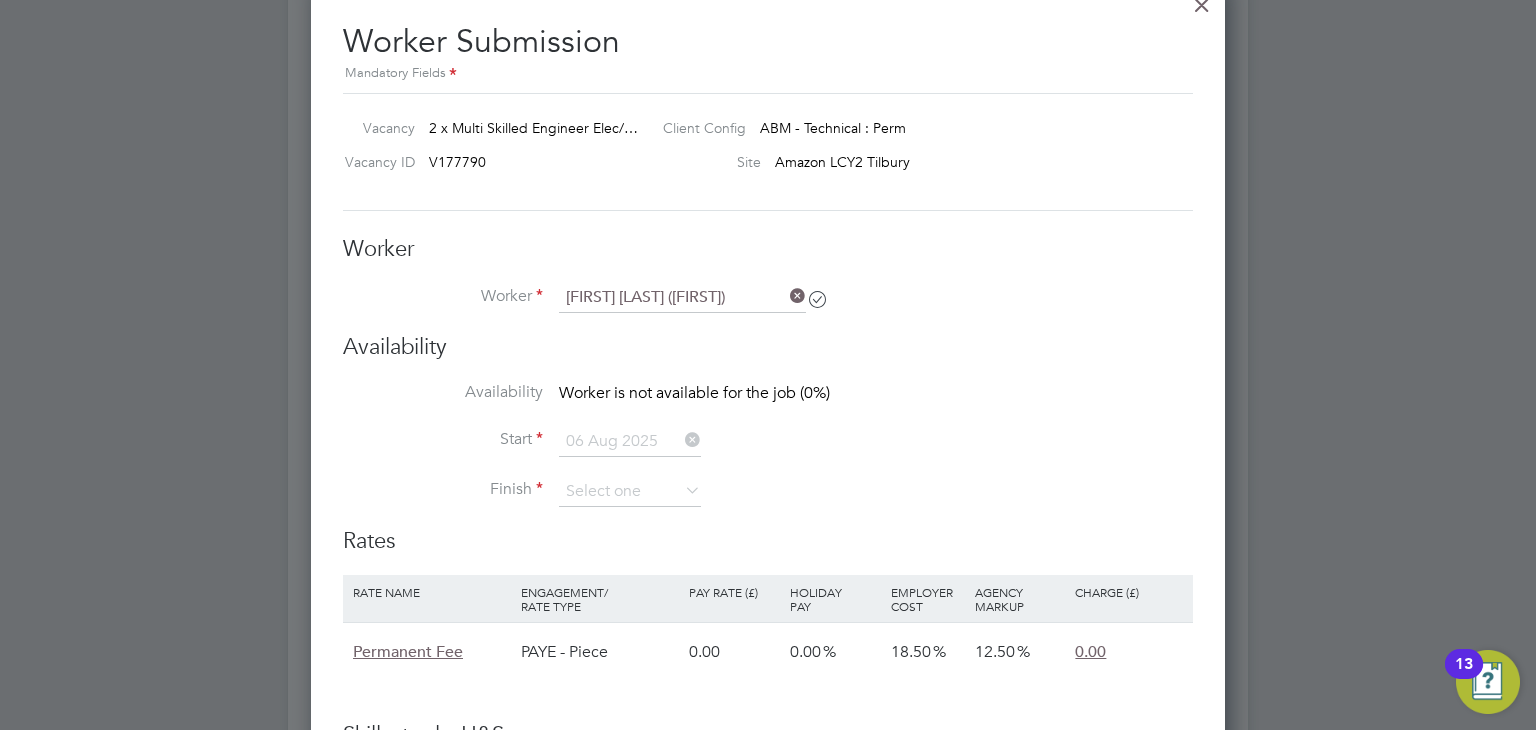 click at bounding box center [681, 490] 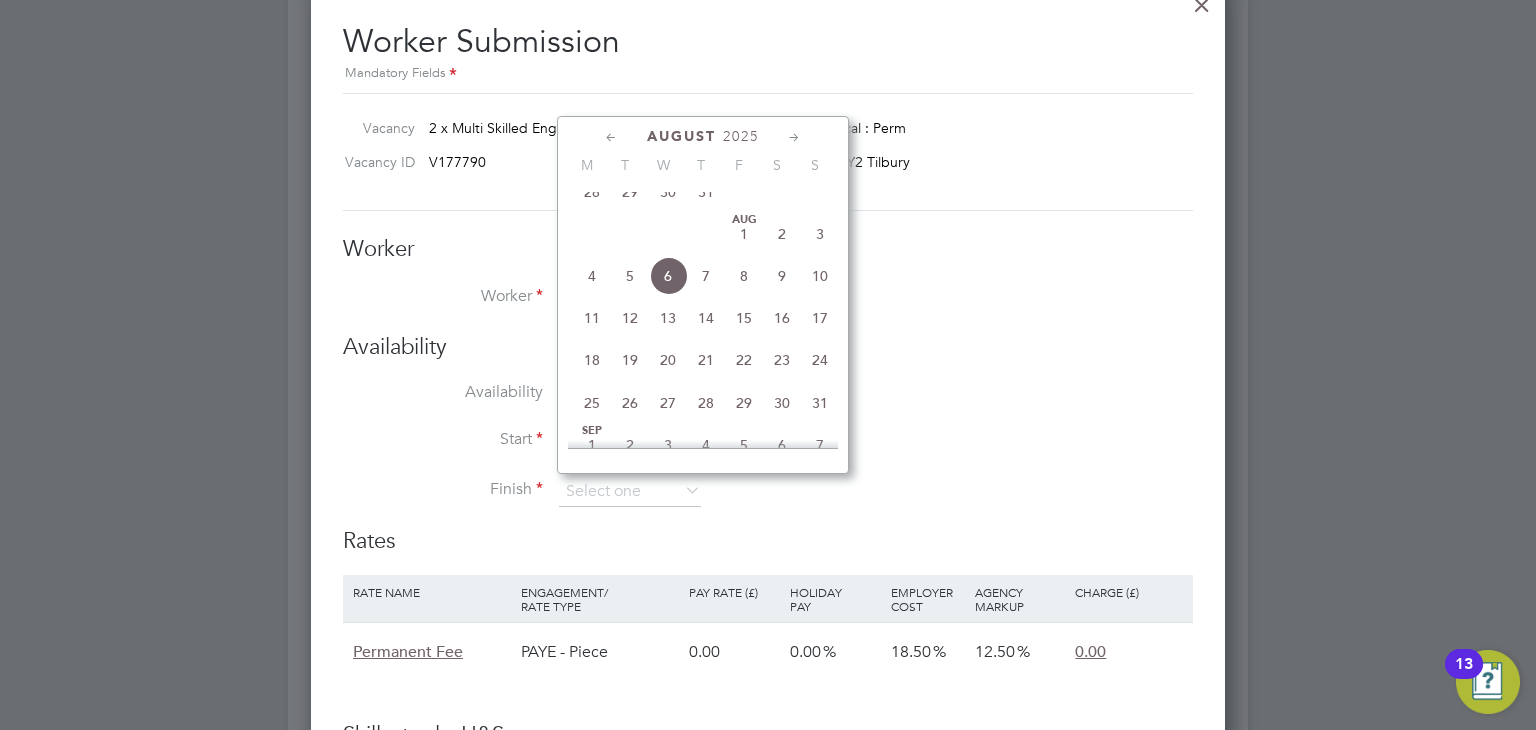 click 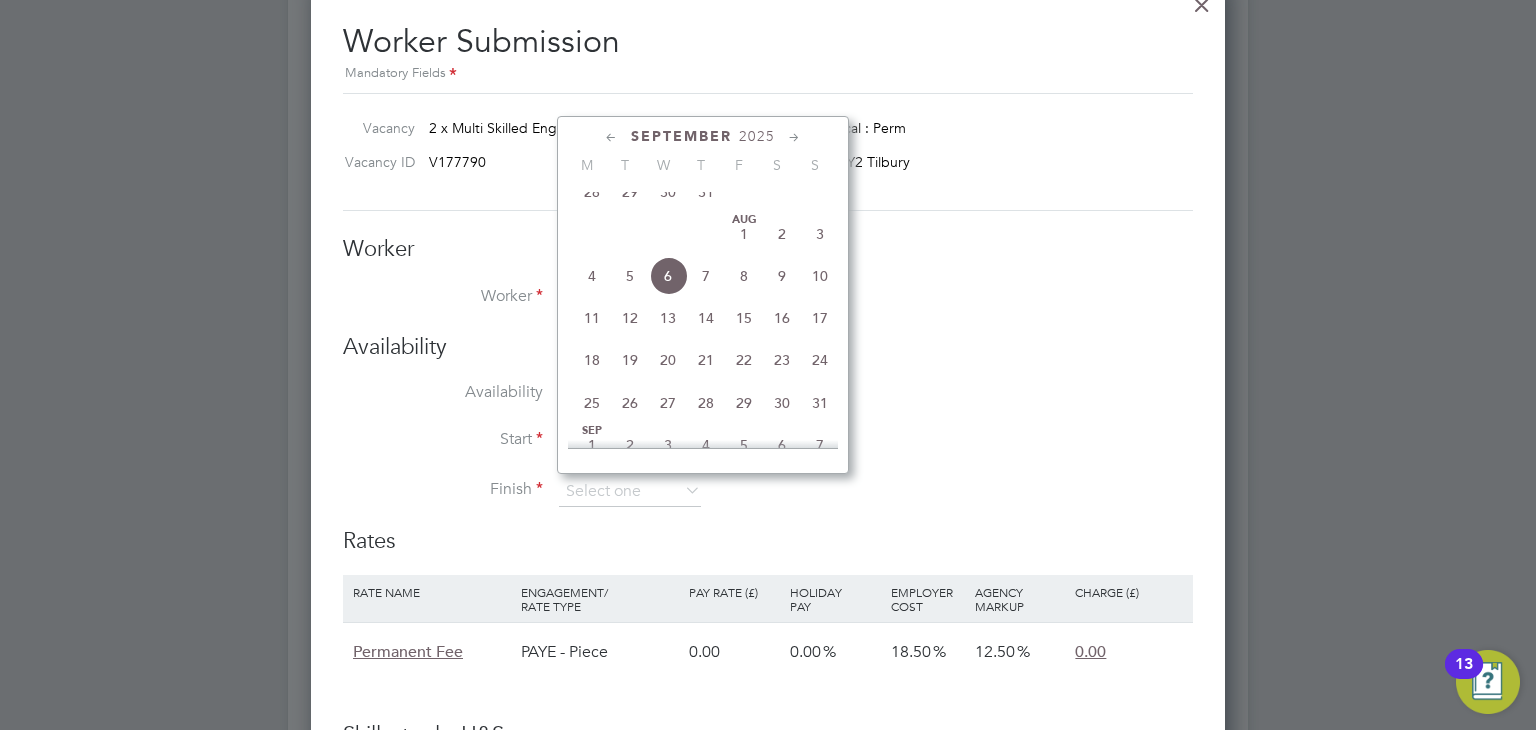 scroll, scrollTop: 911, scrollLeft: 0, axis: vertical 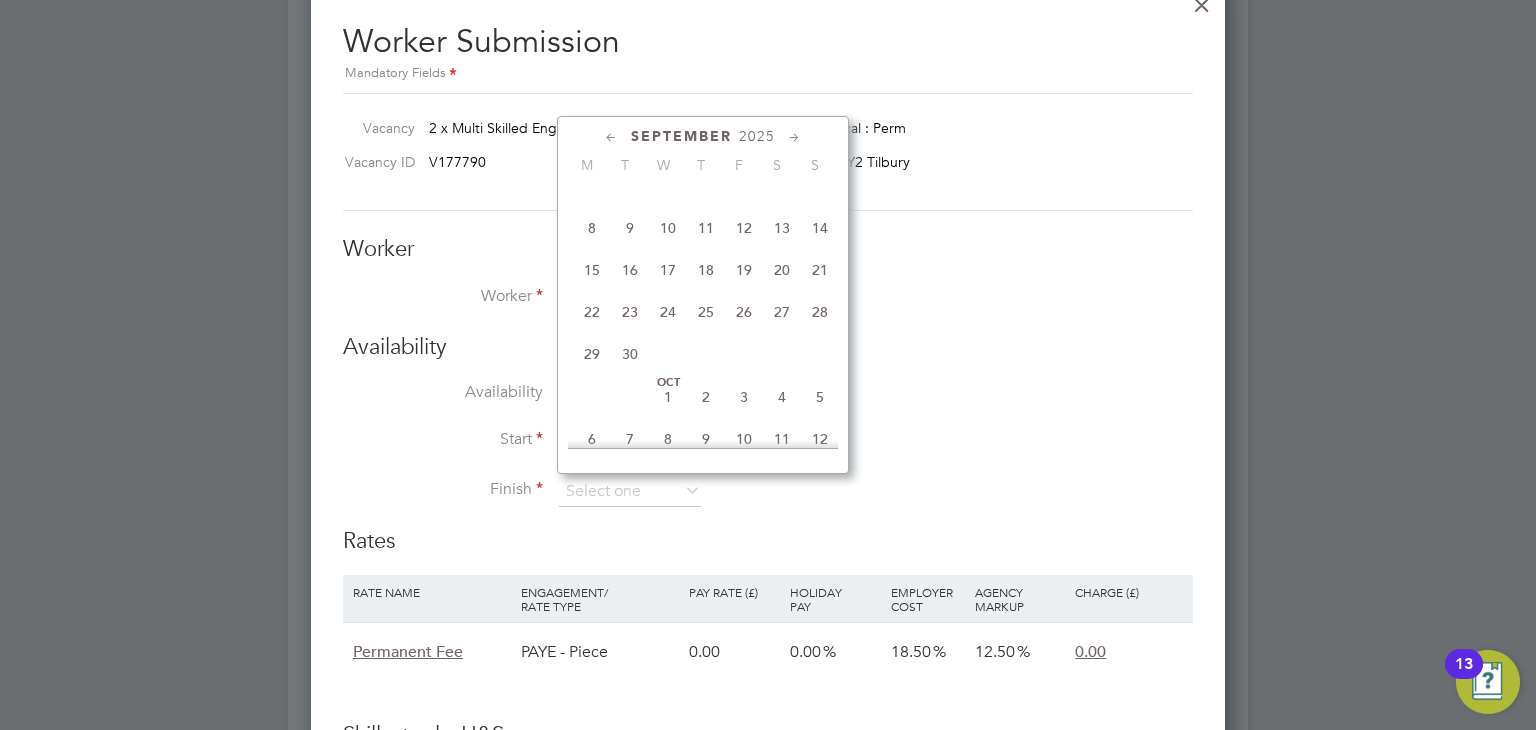 click on "6" 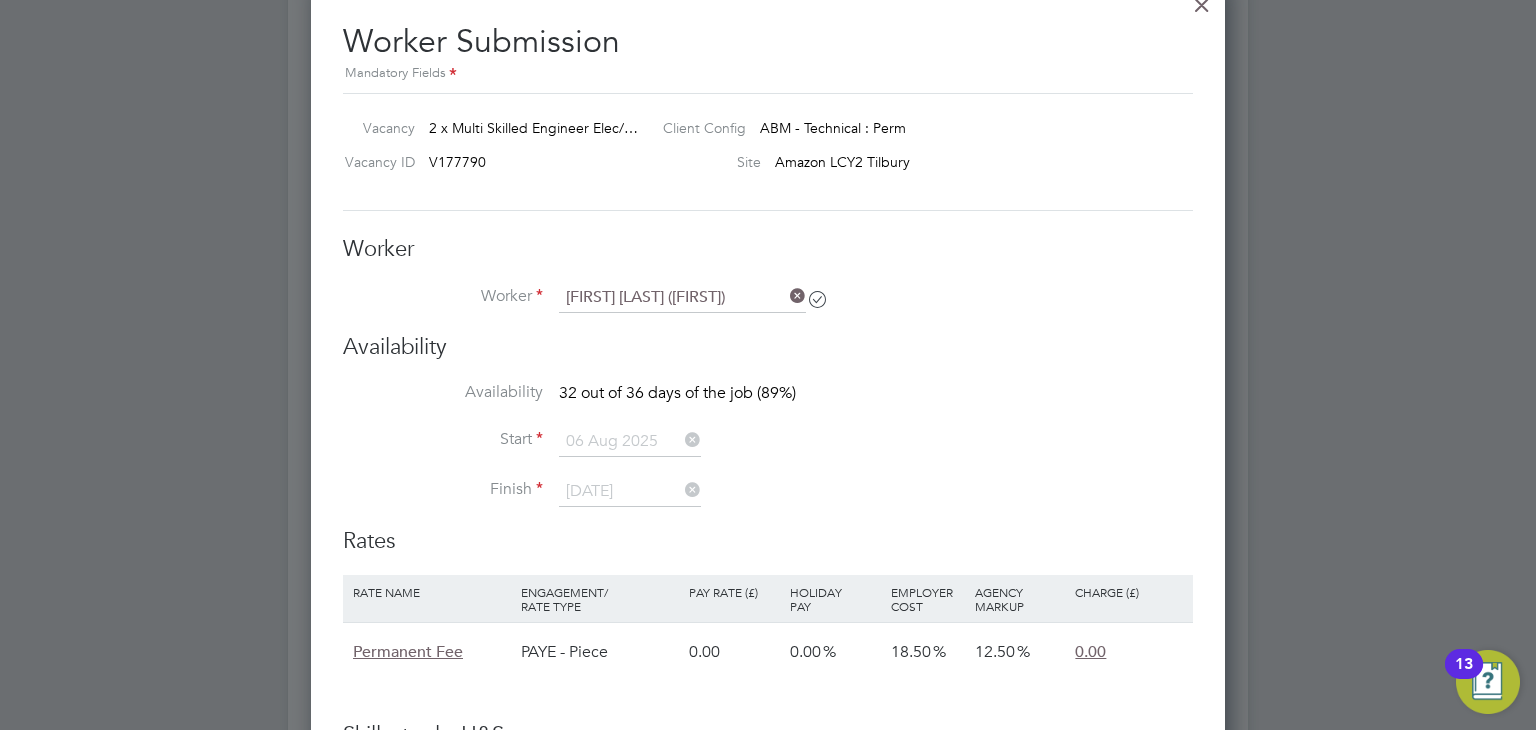 click at bounding box center (681, 440) 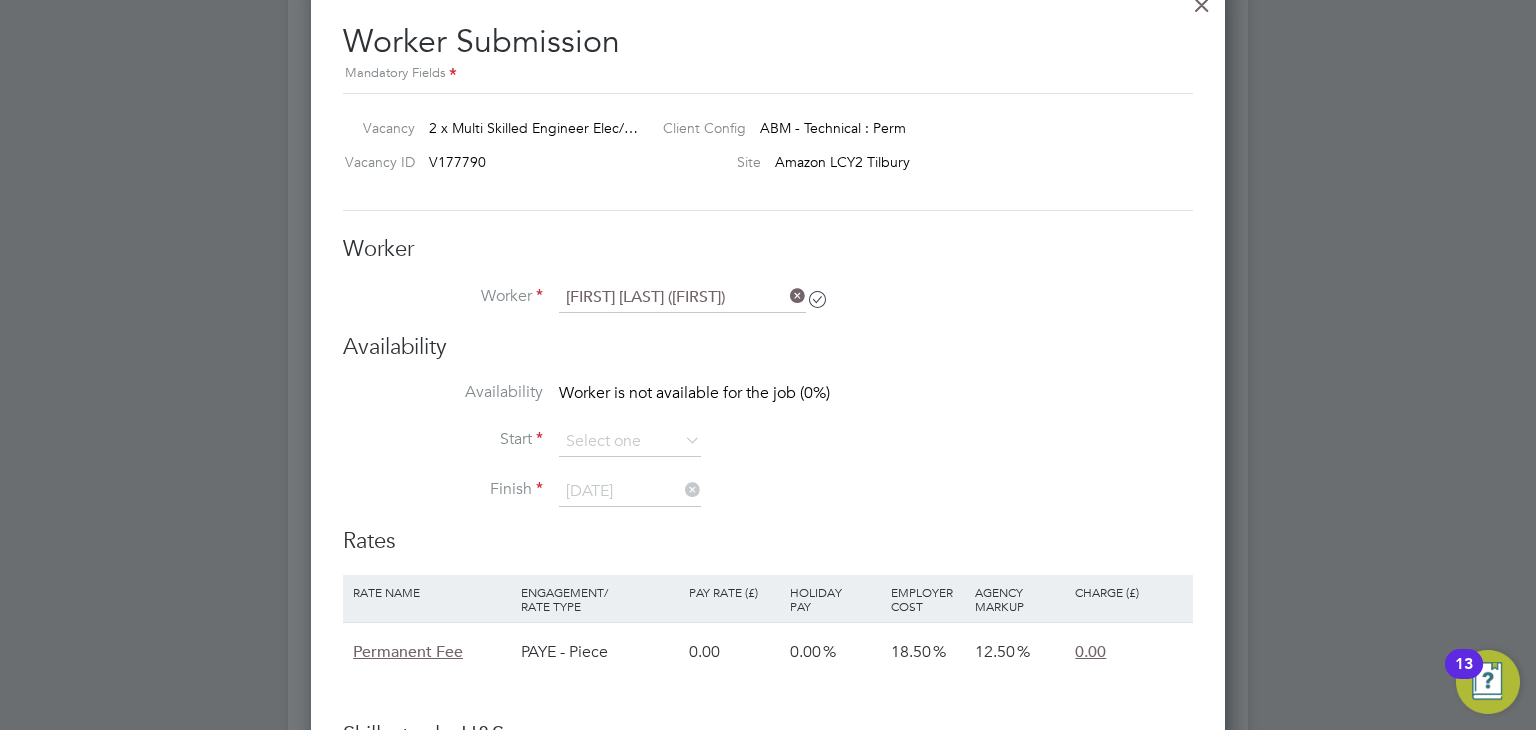 click at bounding box center (681, 440) 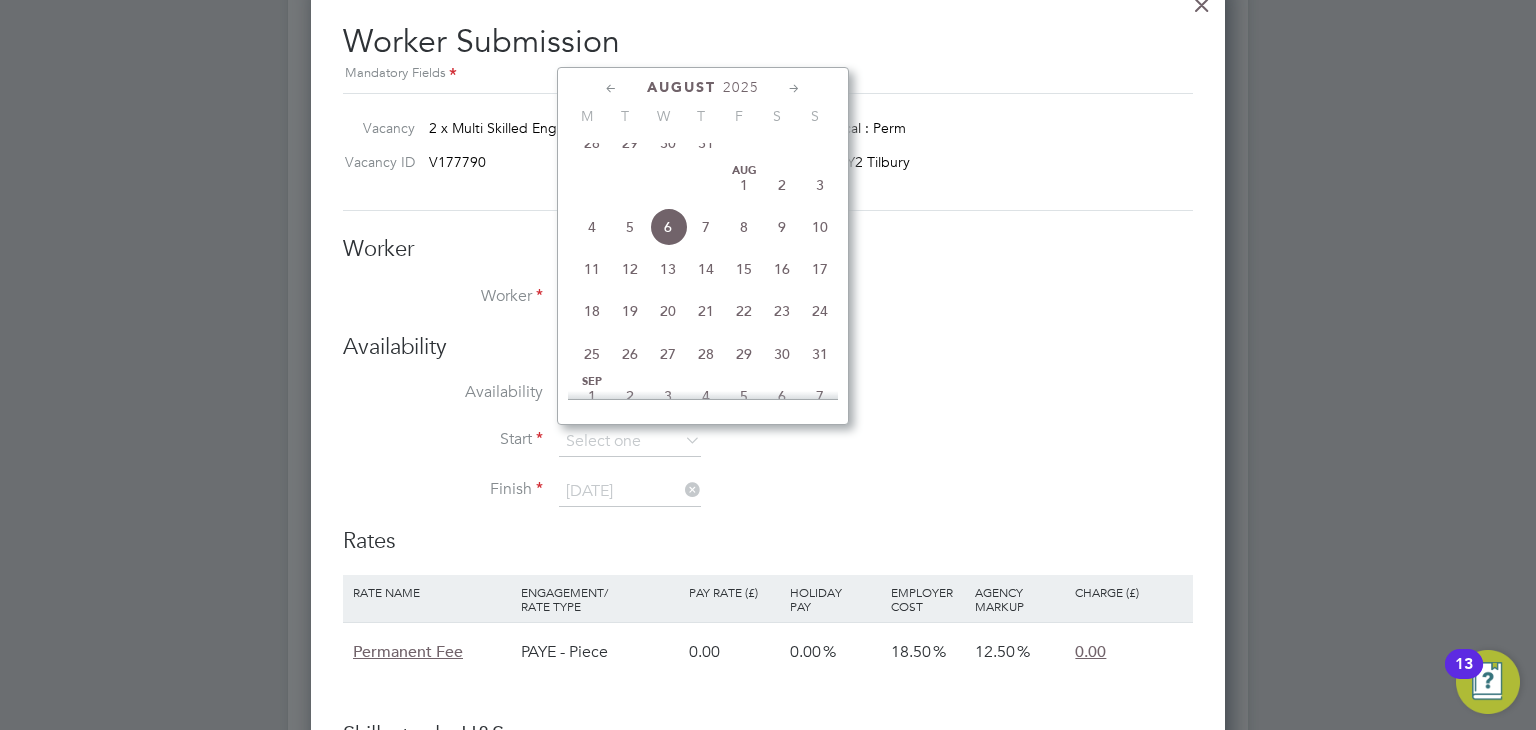click on "4" 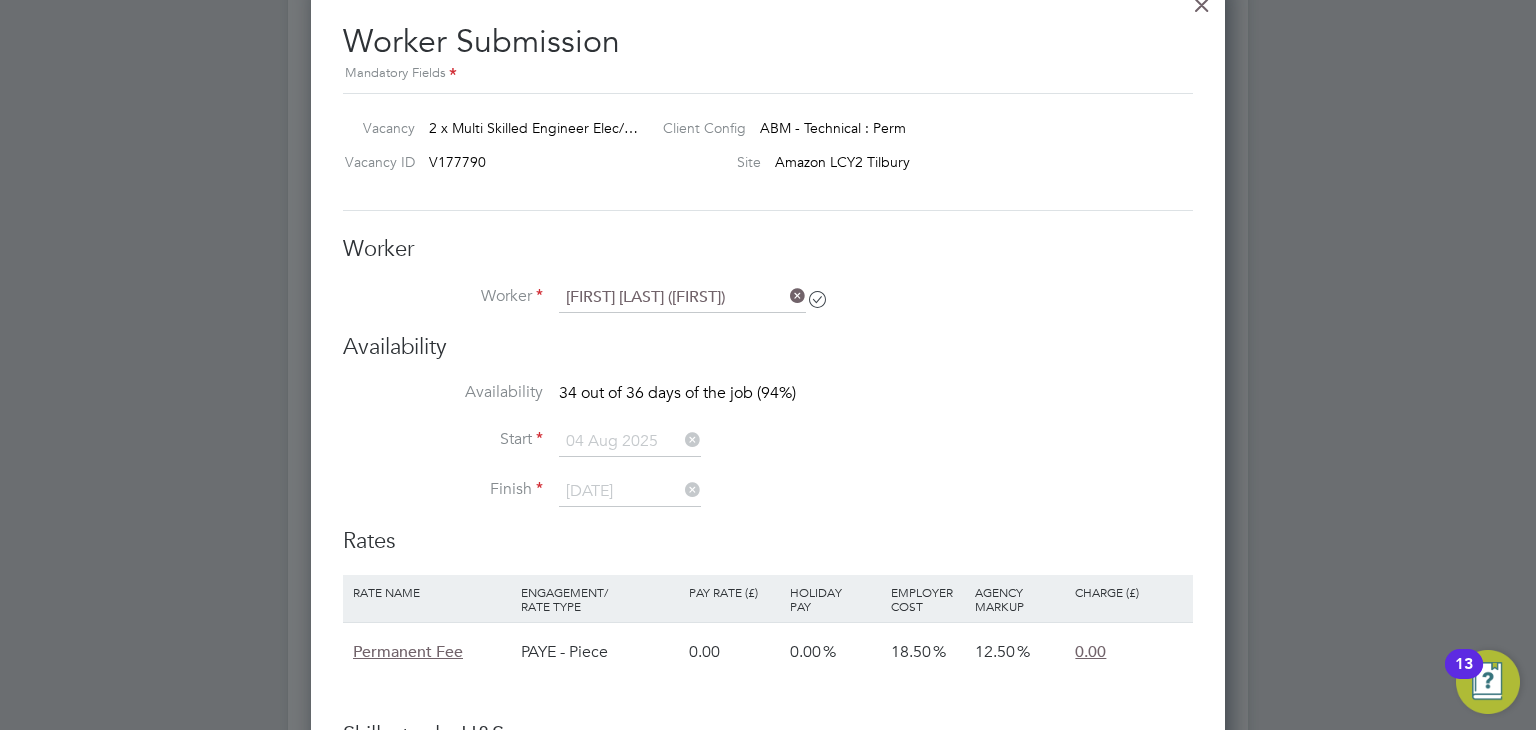 click at bounding box center [681, 490] 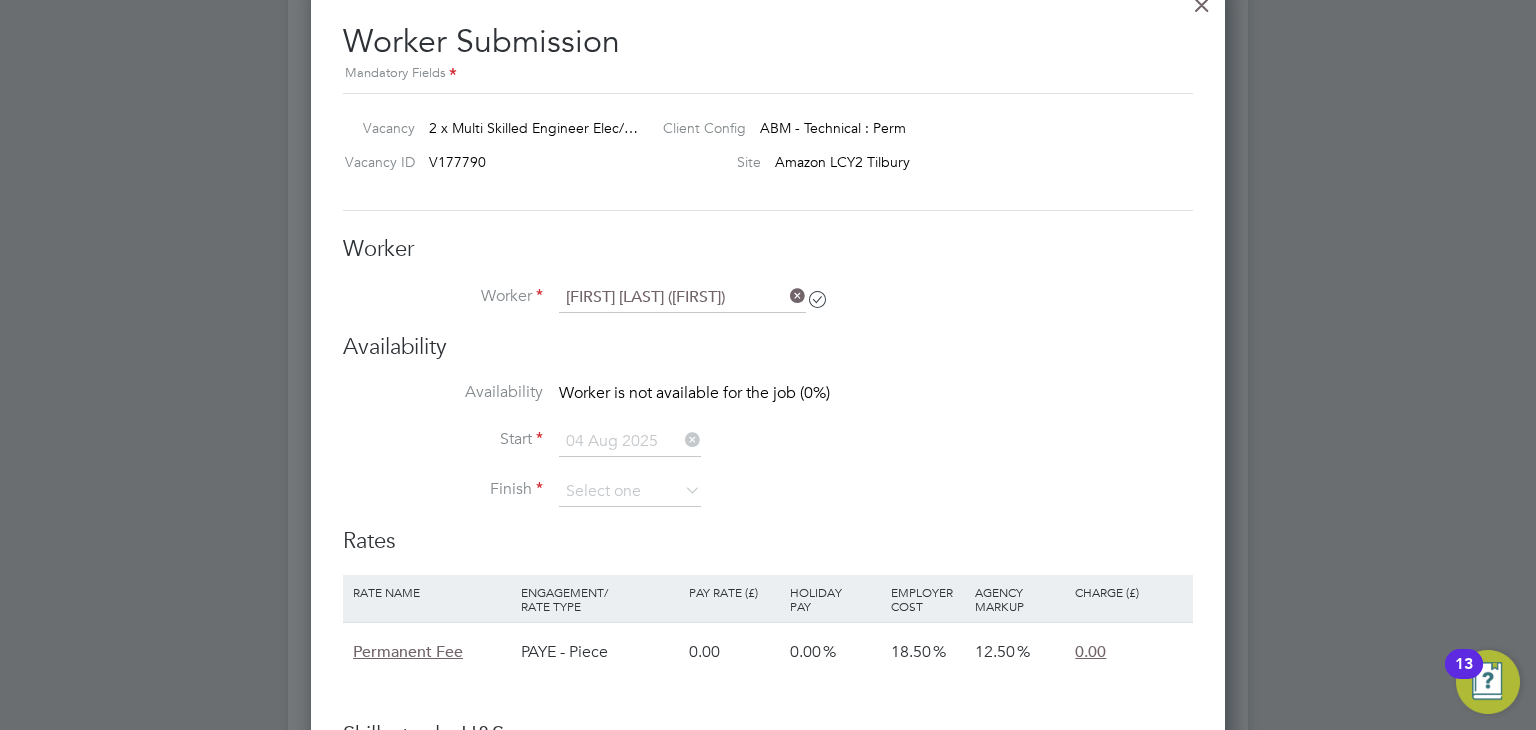 click at bounding box center (681, 490) 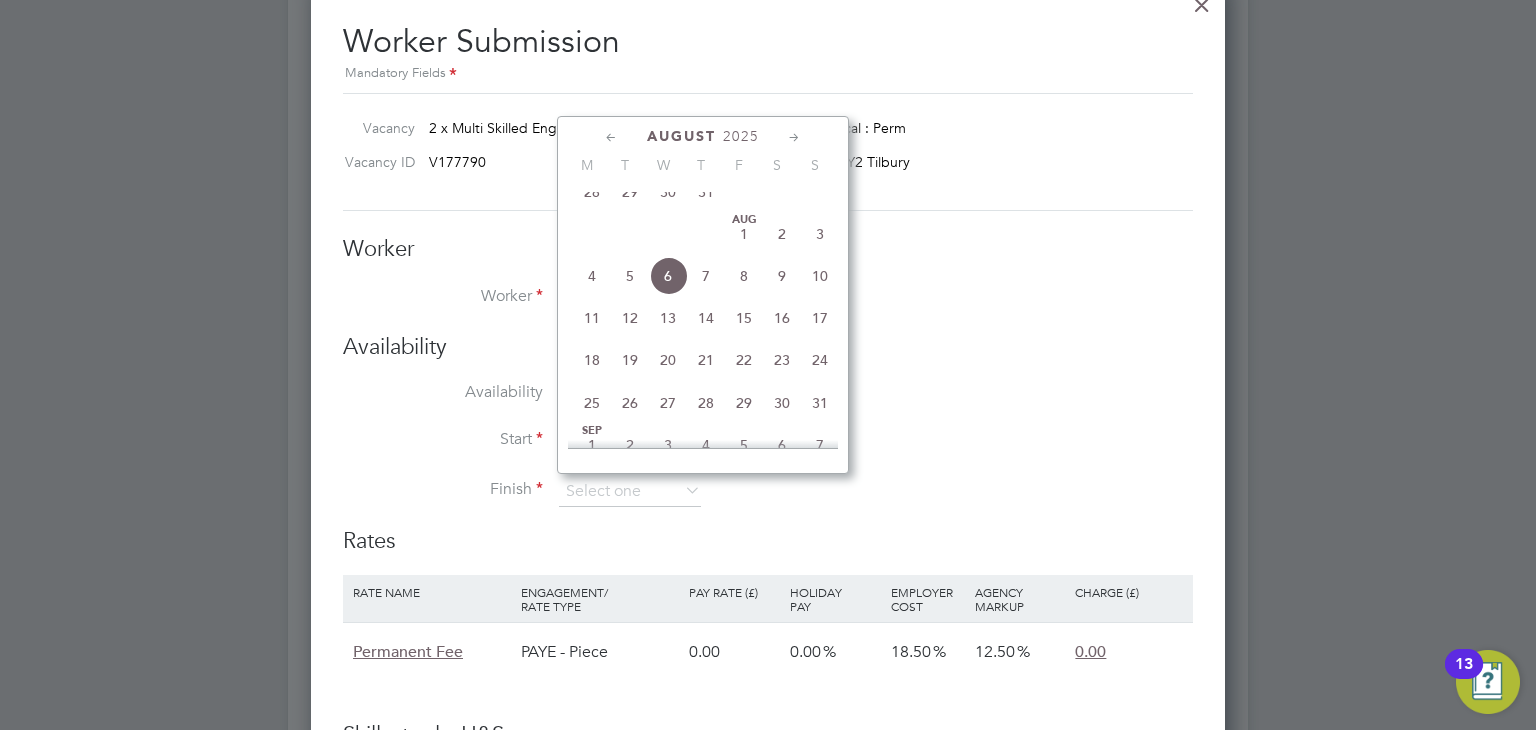 click 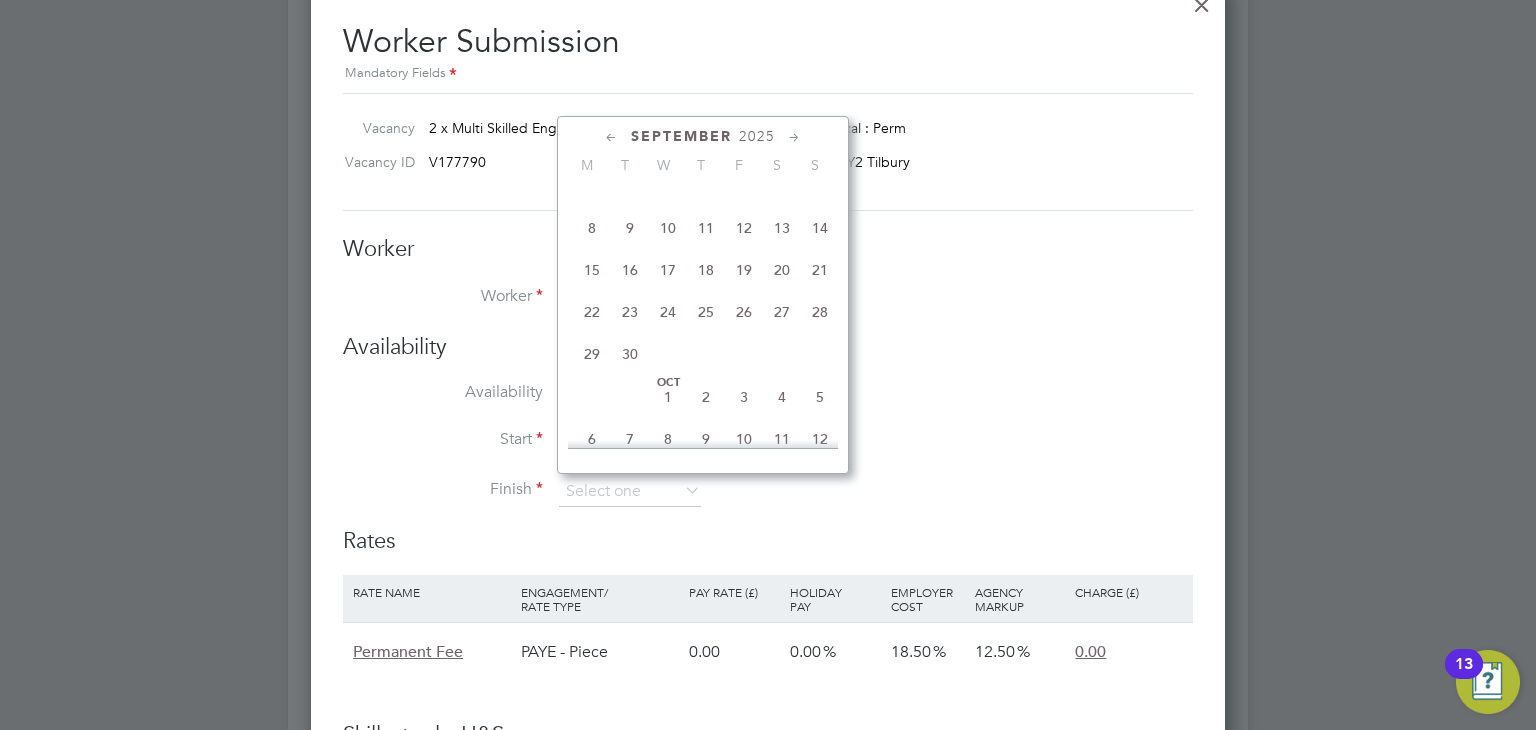 click on "6" 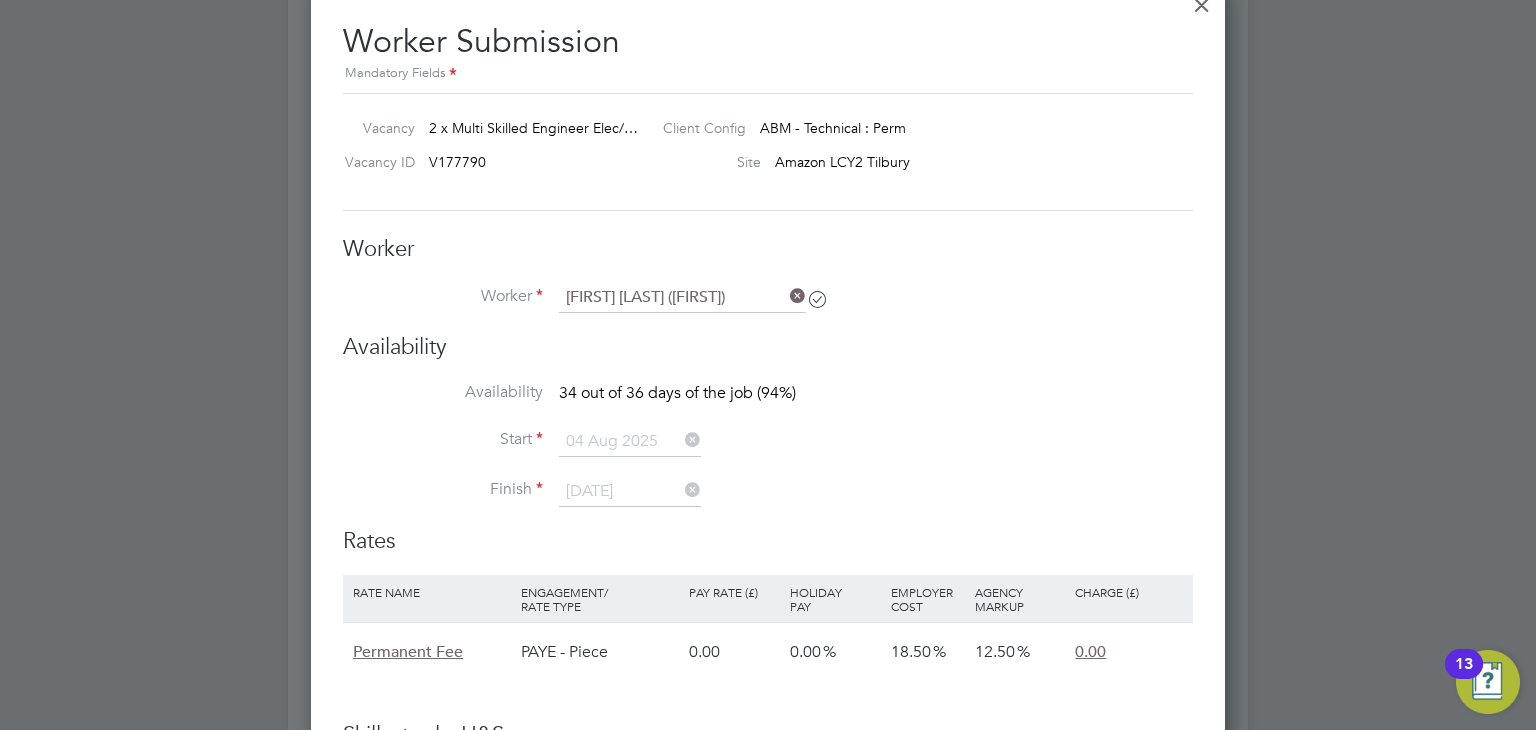 click at bounding box center (681, 490) 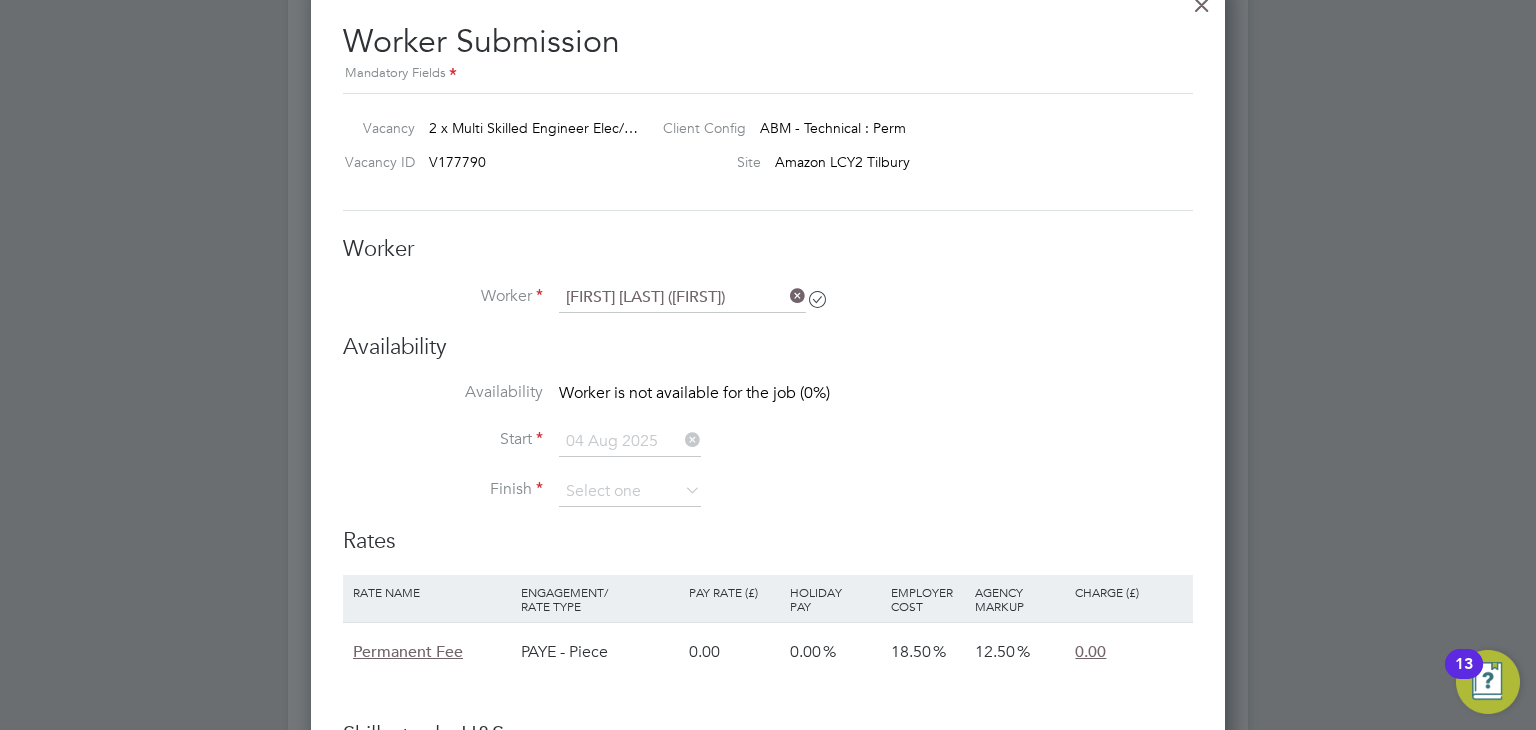 click at bounding box center [681, 490] 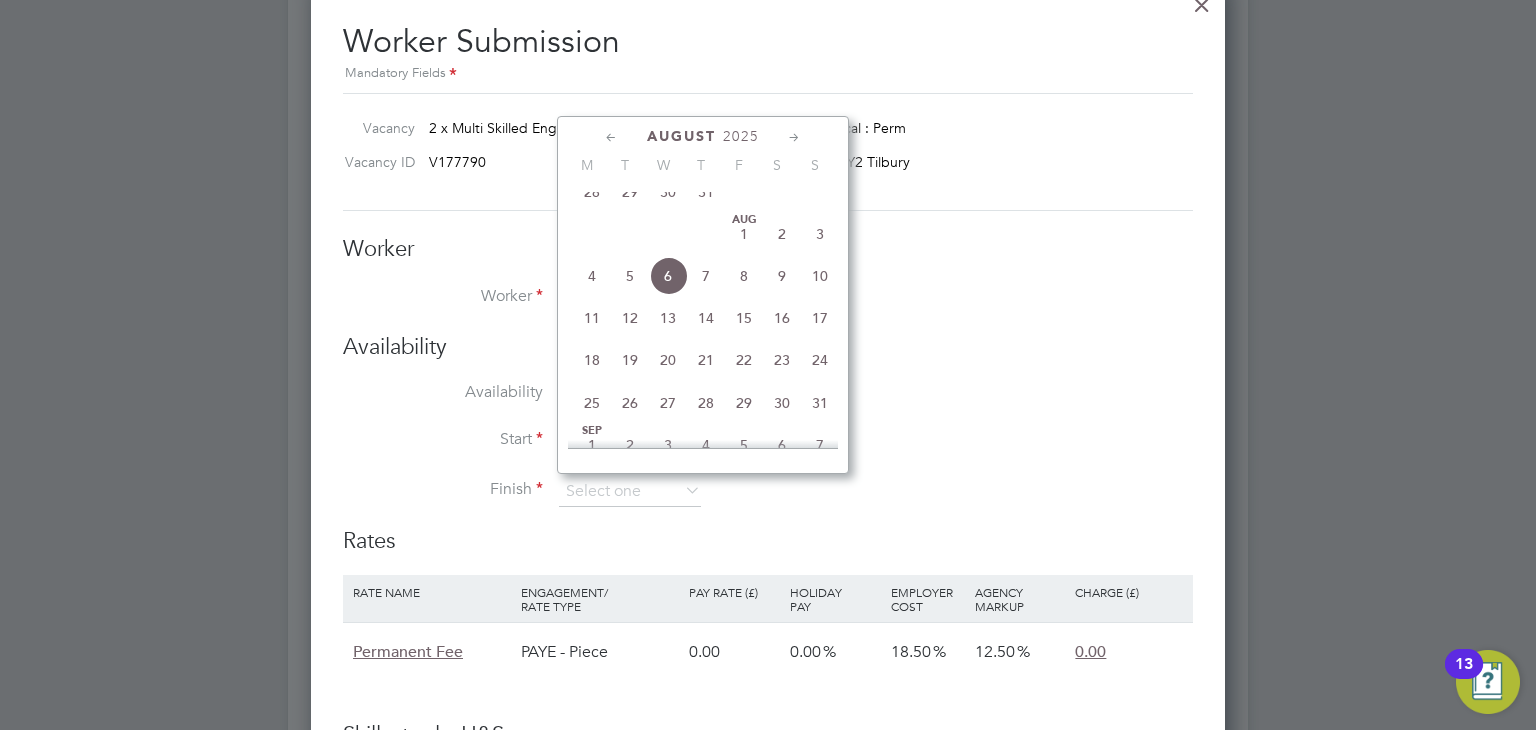 click 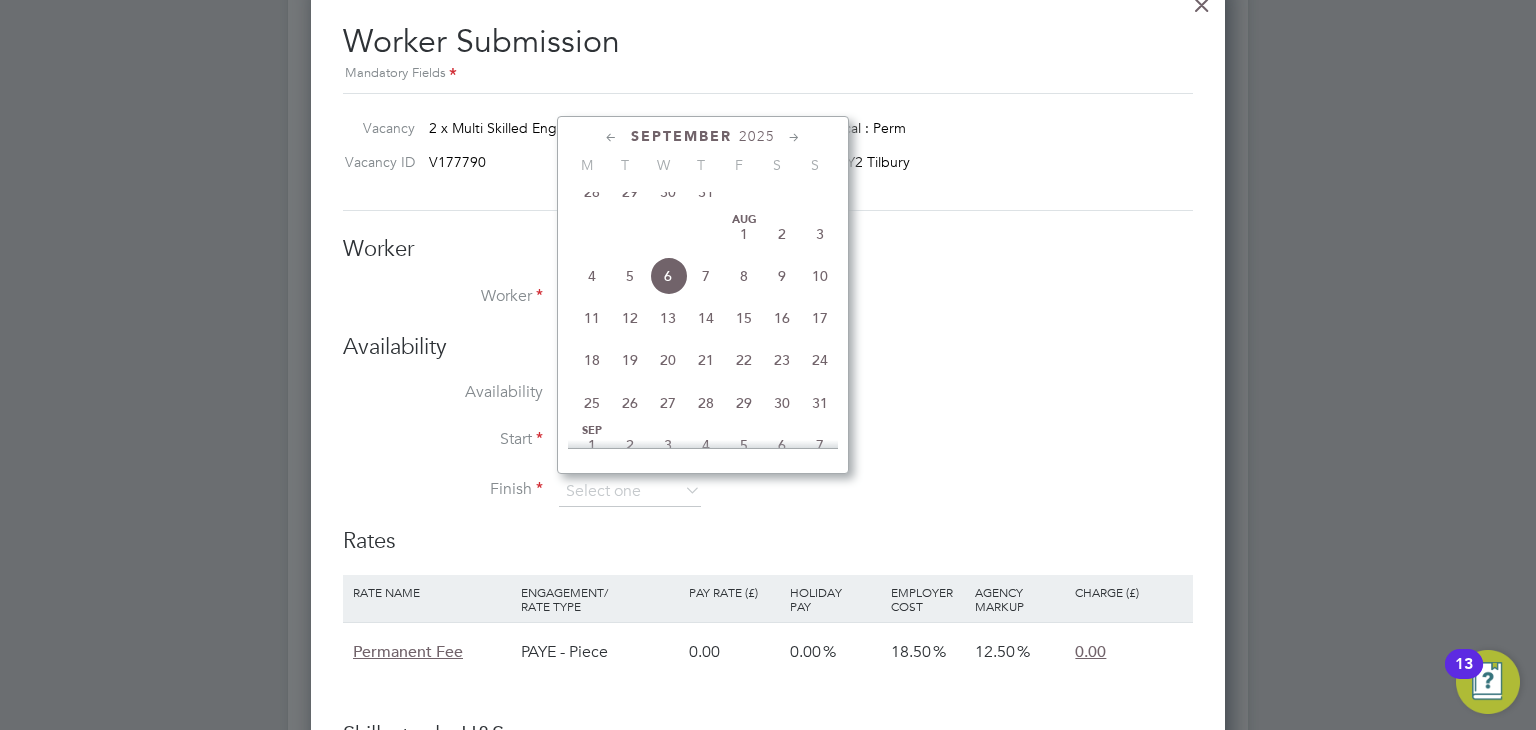 scroll, scrollTop: 911, scrollLeft: 0, axis: vertical 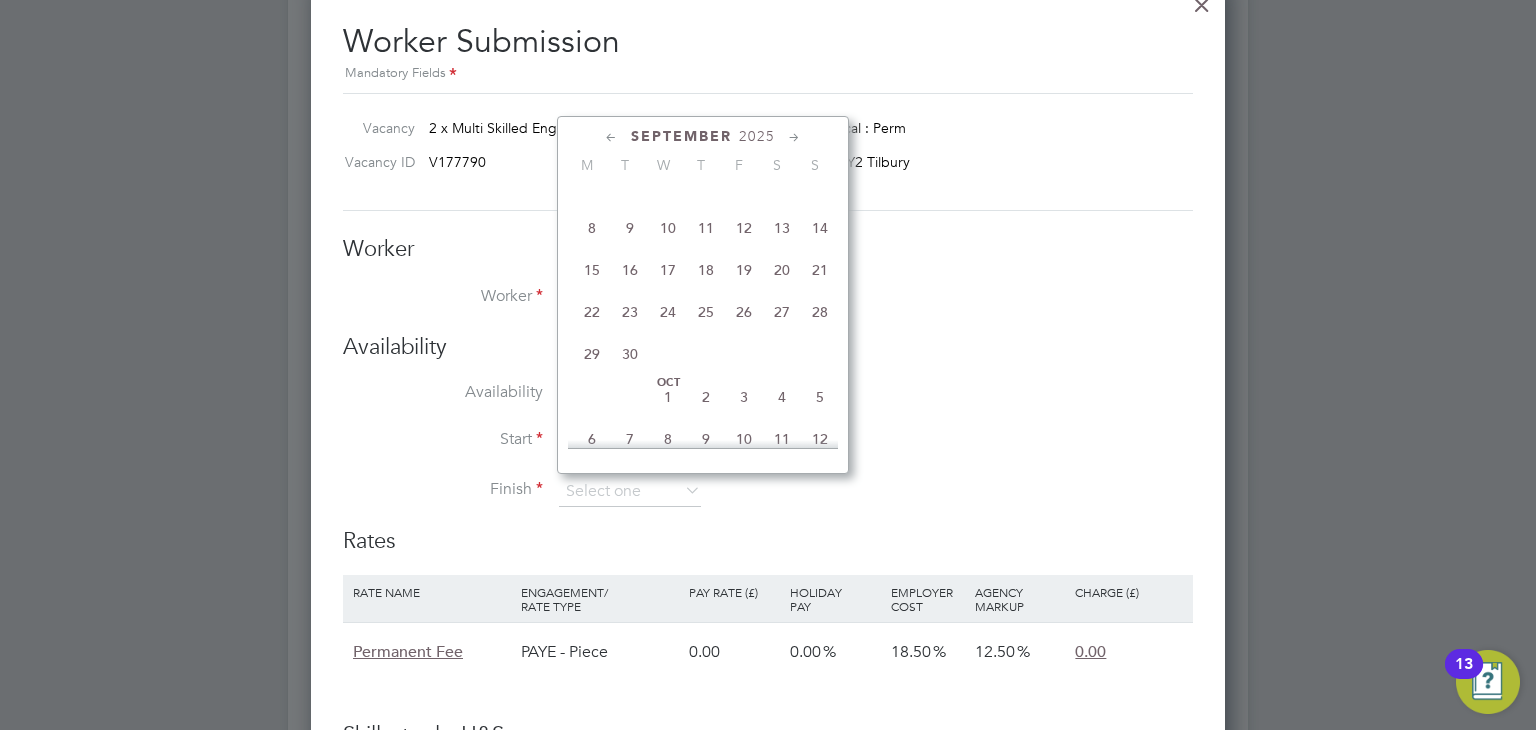 click on "8" 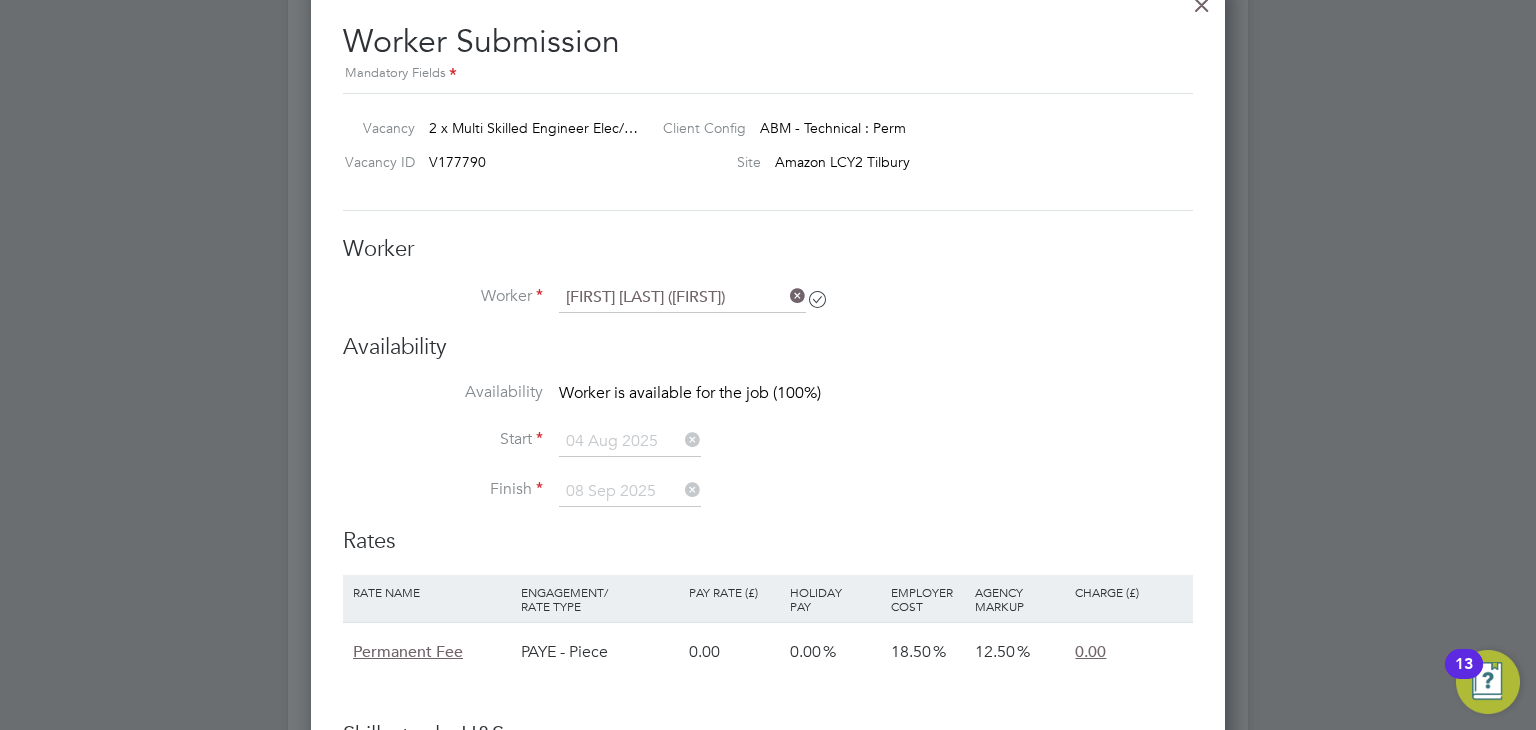 click on "Finish   08 Sep 2025" at bounding box center [768, 502] 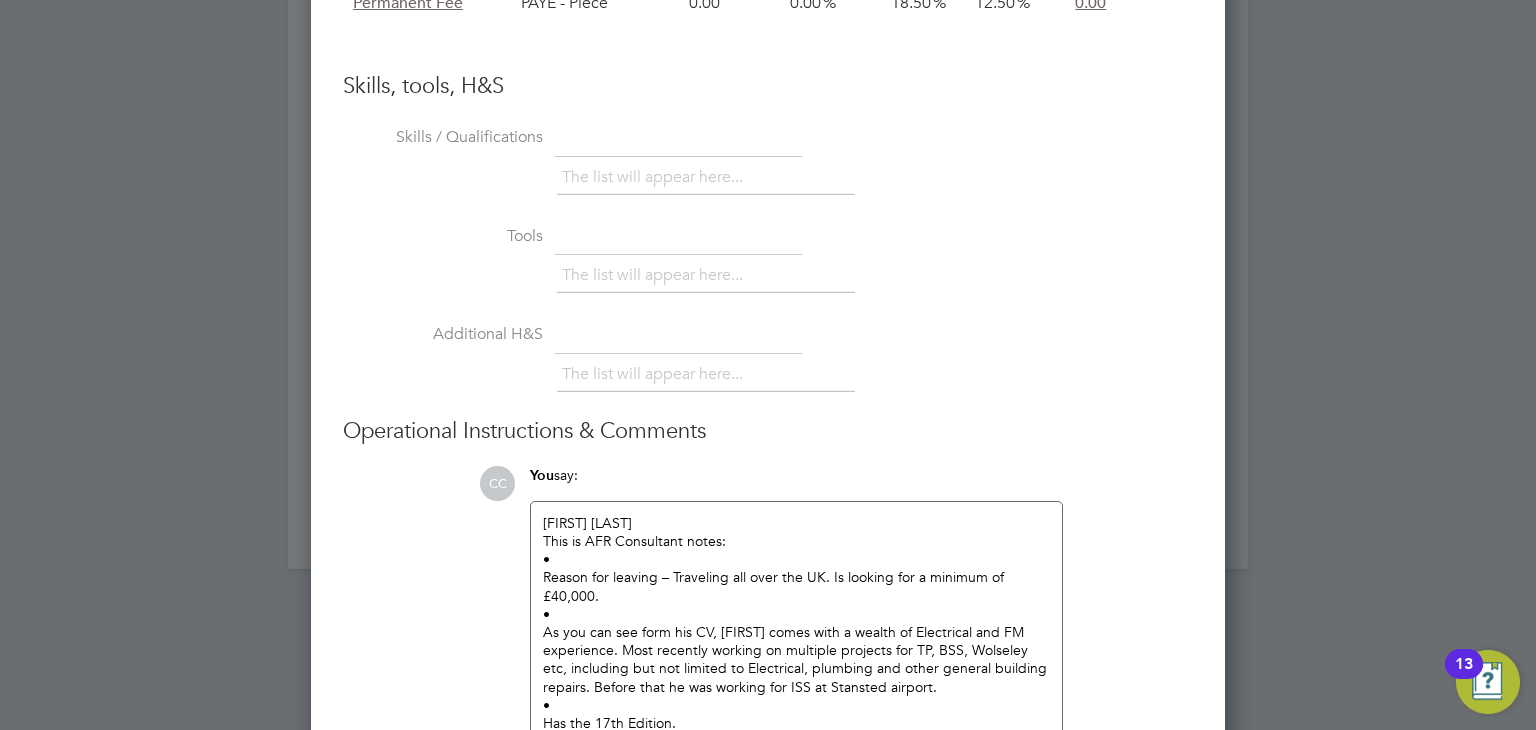scroll, scrollTop: 3898, scrollLeft: 0, axis: vertical 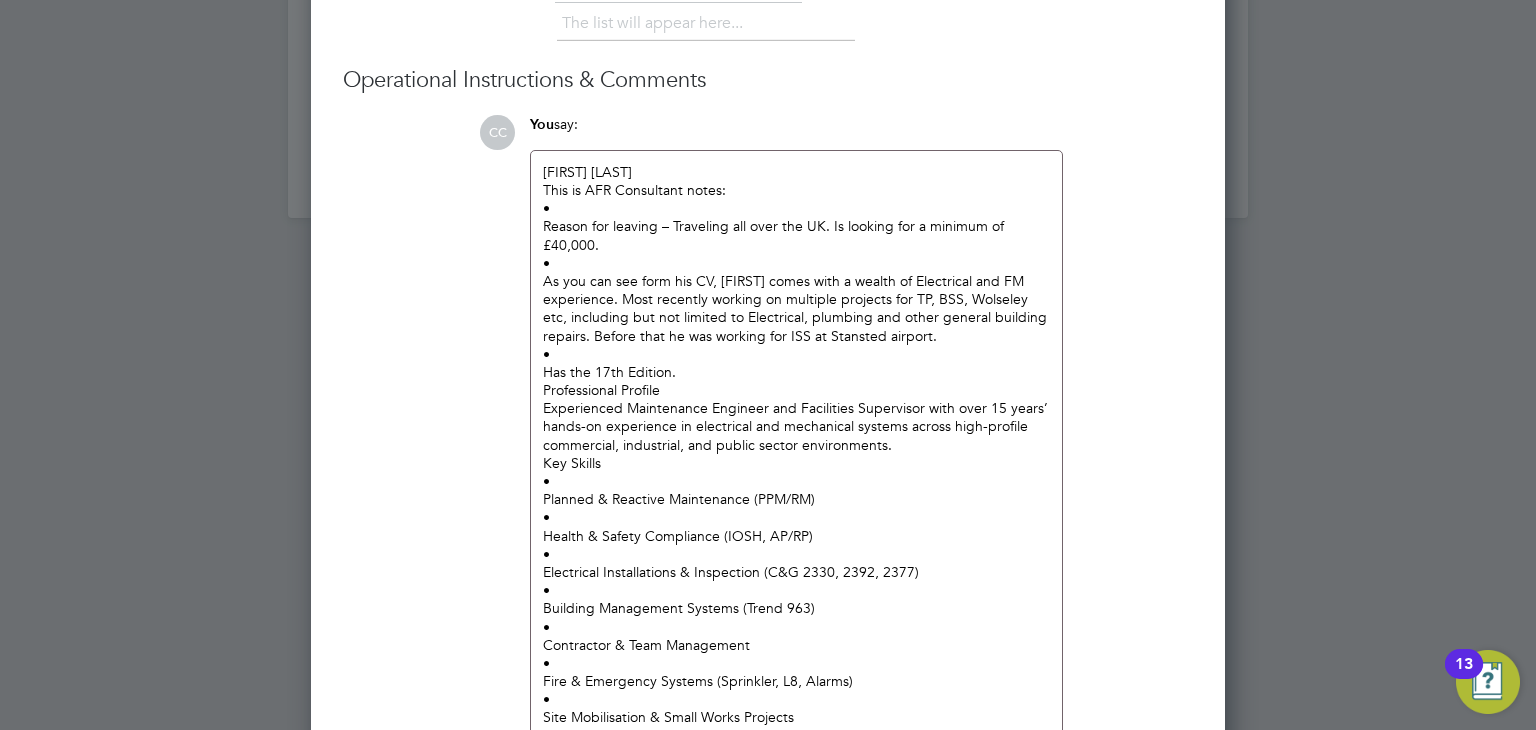 click on "As you can see form his CV, Dale comes with a wealth of Electrical and FM experience. Most recently working on multiple projects for TP, BSS, Wolseley etc, including but not limited to Electrical, plumbing and other general building repairs. Before that he was working for ISS at Stansted airport." at bounding box center (796, 308) 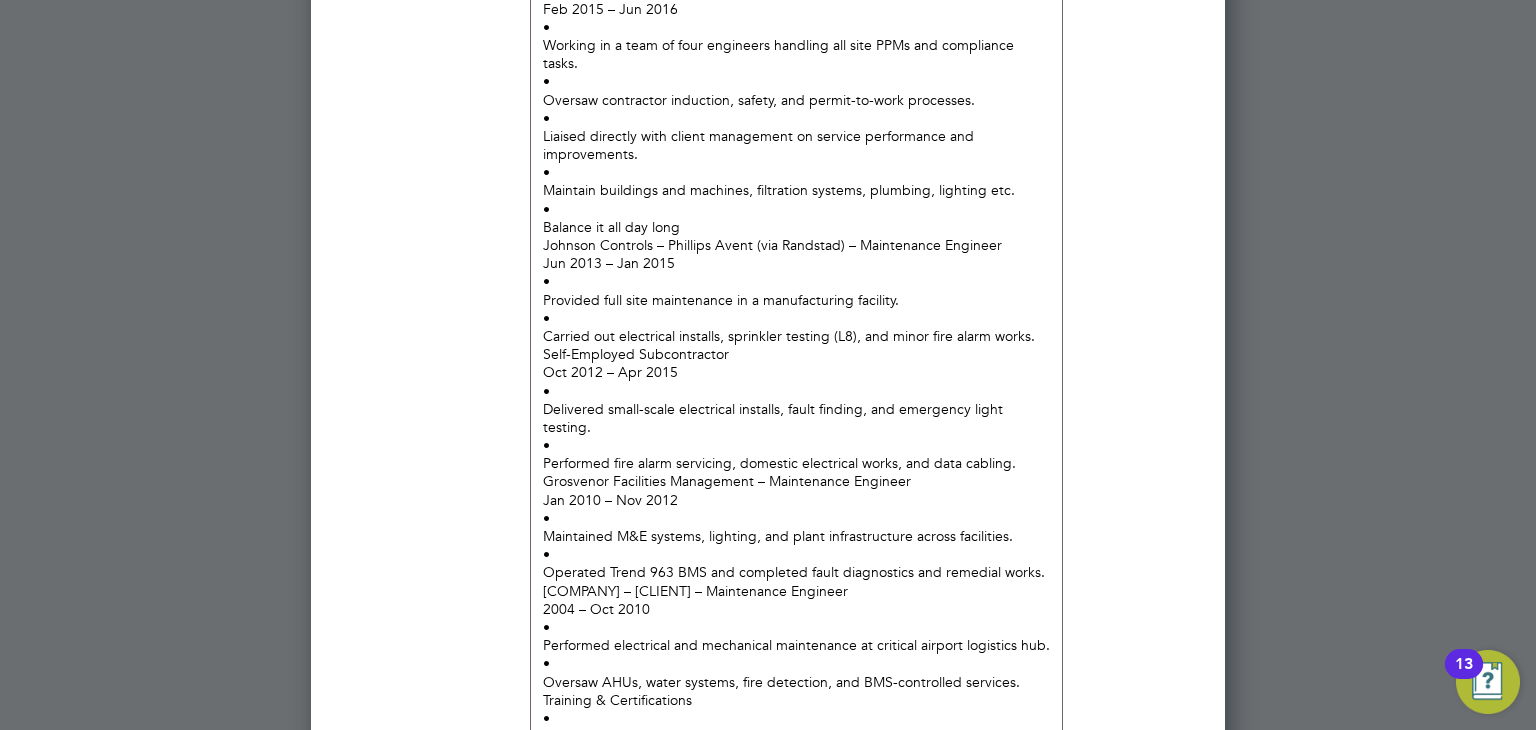 scroll, scrollTop: 6398, scrollLeft: 0, axis: vertical 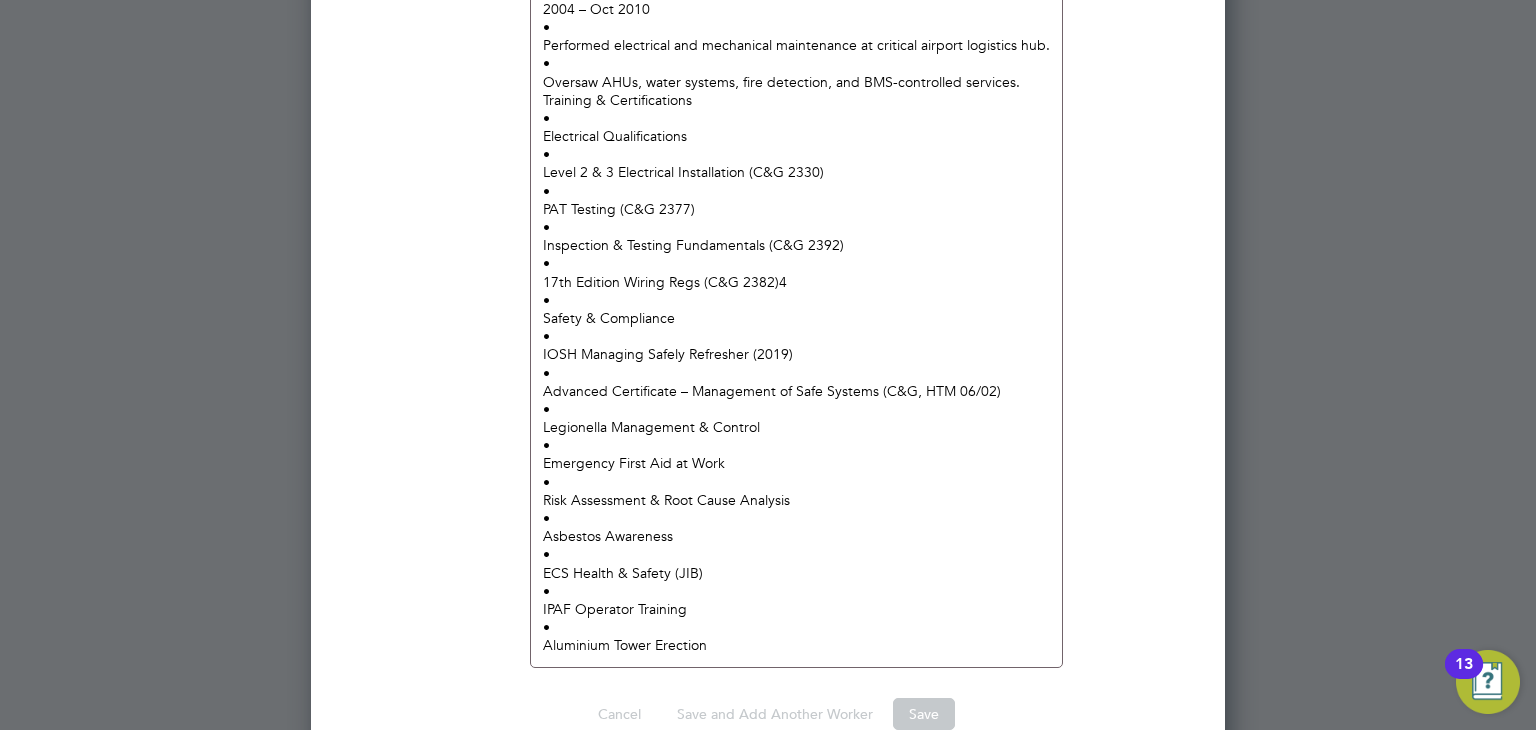click on "•" at bounding box center (796, 409) 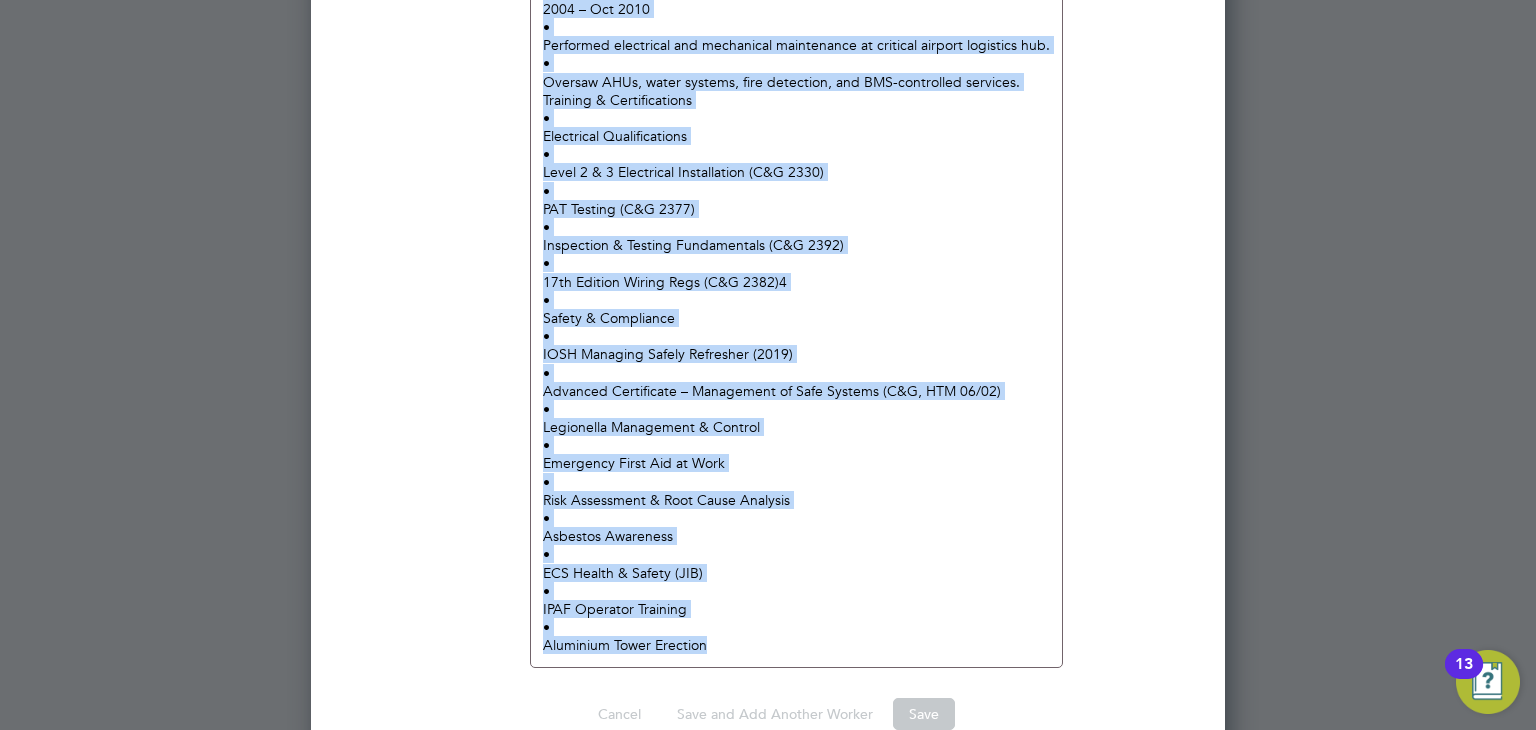 copy on "Dale Free This is AFR Consultant notes: • Reason for leaving – Traveling all over the UK. Is looking for a minimum of £40,000. • As you can see form his CV, Dale comes with a wealth of Electrical and FM experience. Most recently working on multiple projects for TP, BSS, Wolseley etc, including but not limited to Electrical, plumbing and other general building repairs. Before that he was working for ISS at Stansted airport. • Has the 17th Edition. Professional Profile Experienced Maintenance Engineer and Facilities Supervisor with over 15 years’ hands-on experience in electrical and mechanical systems across high-profile commercial, industrial, and public sector environments. Key Skills • Planned & Reactive Maintenance (PPM/RM) • Health & Safety Compliance (IOSH, AP/RP) • Electrical Installations & Inspection (C&G 2330, 2392, 2377) • Building Management Systems (Trend 963) • Contractor & Team Management • Fire & Emergency Systems (Sprinkler, L8, Alarms) • Site Mobilisation & Small Works Projects • Airport, ..." 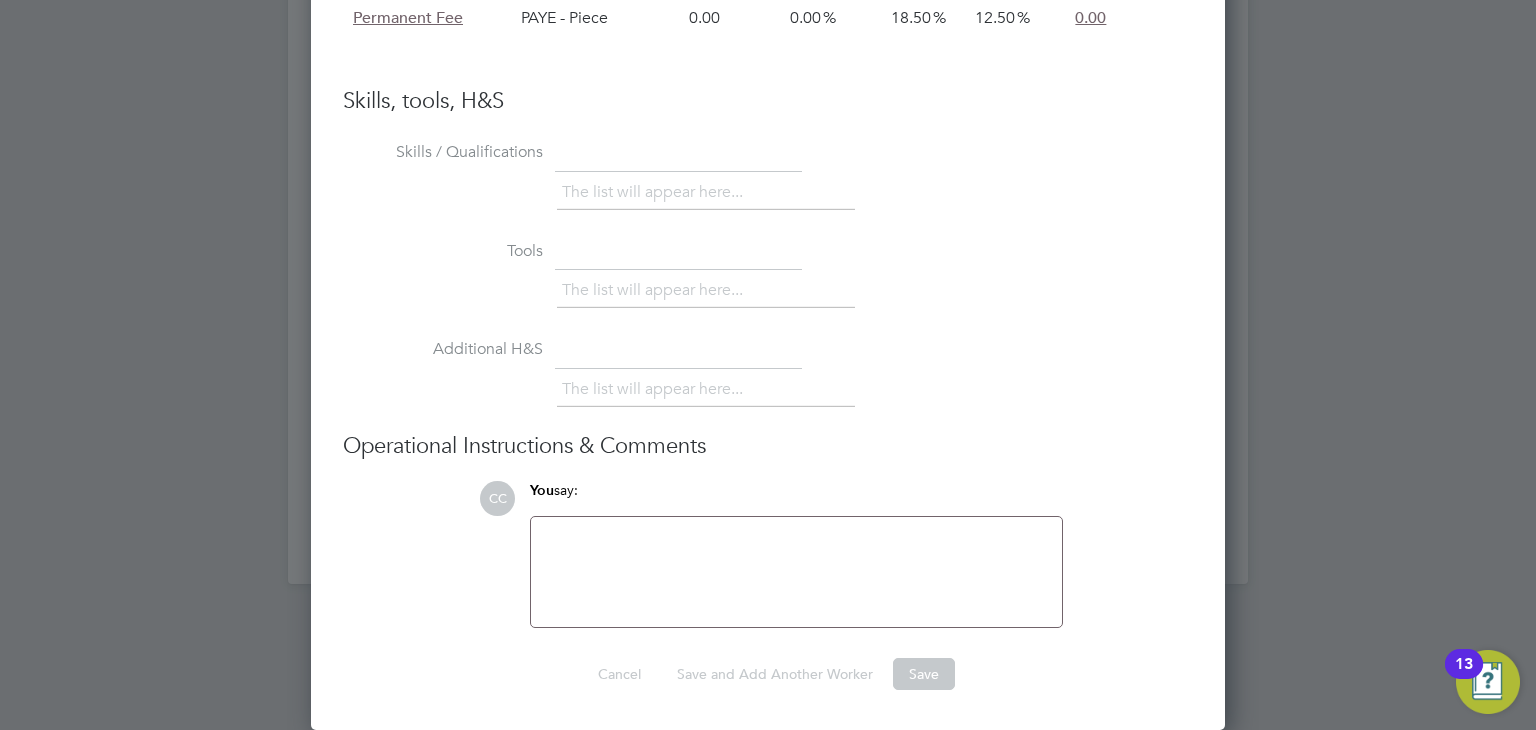 scroll, scrollTop: 1381, scrollLeft: 915, axis: both 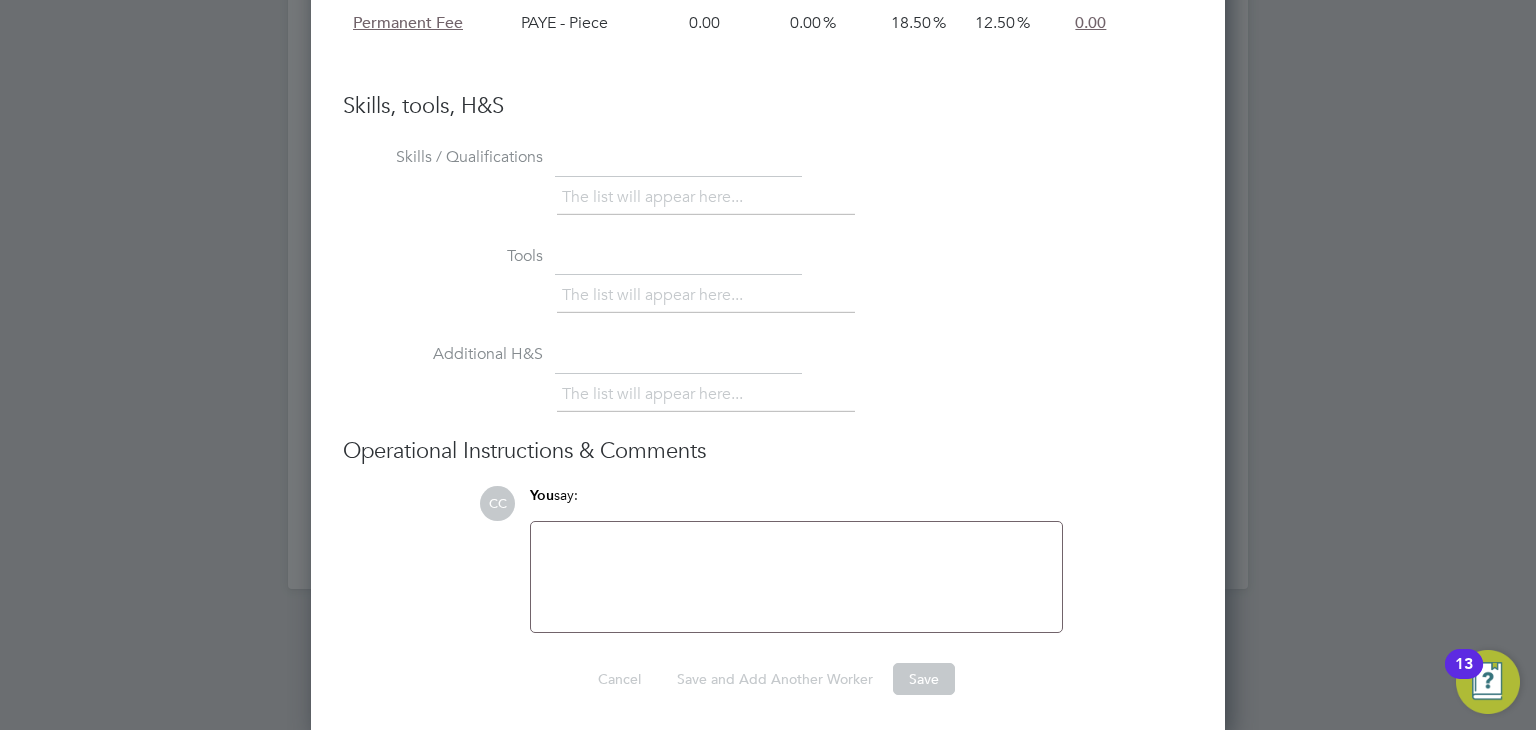 click at bounding box center (796, 577) 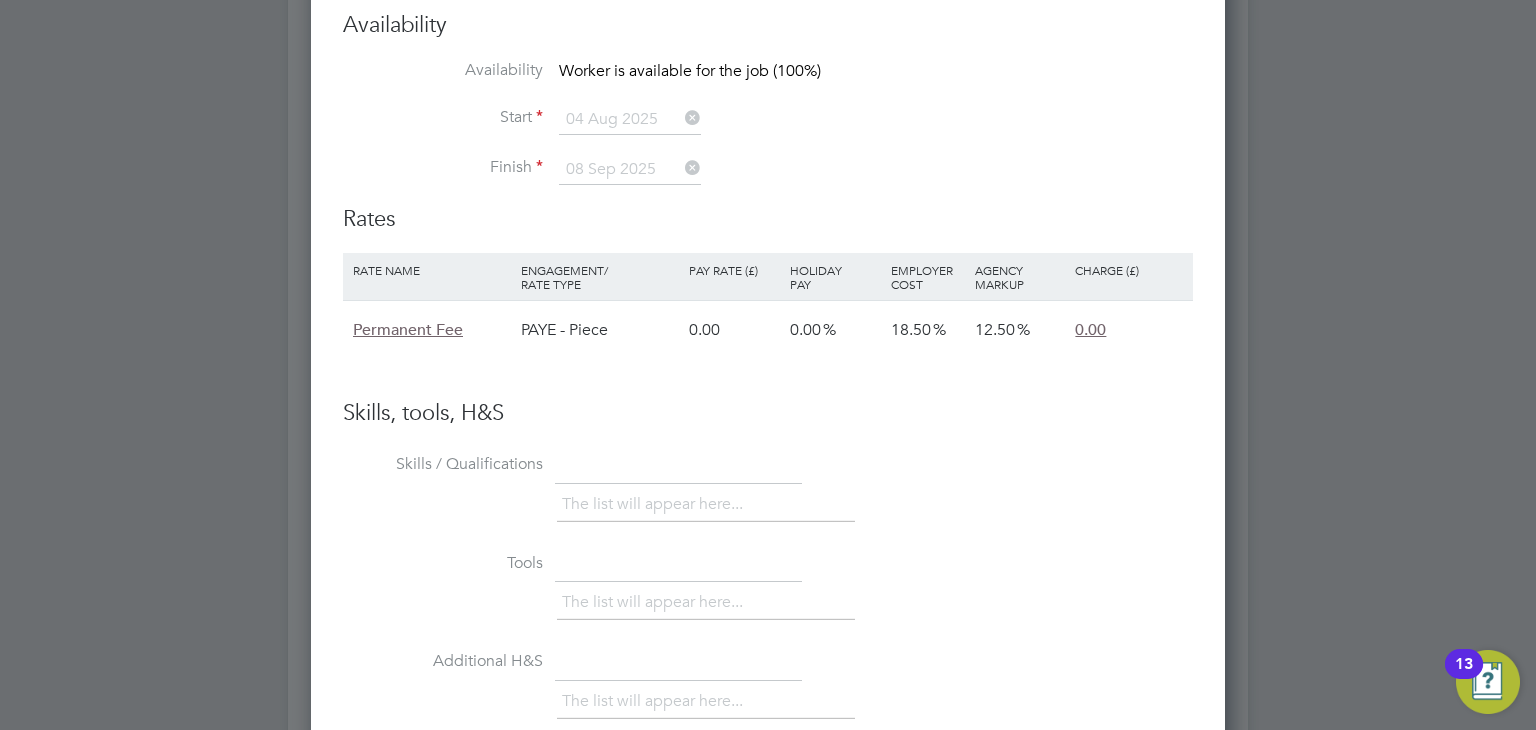 scroll, scrollTop: 3727, scrollLeft: 0, axis: vertical 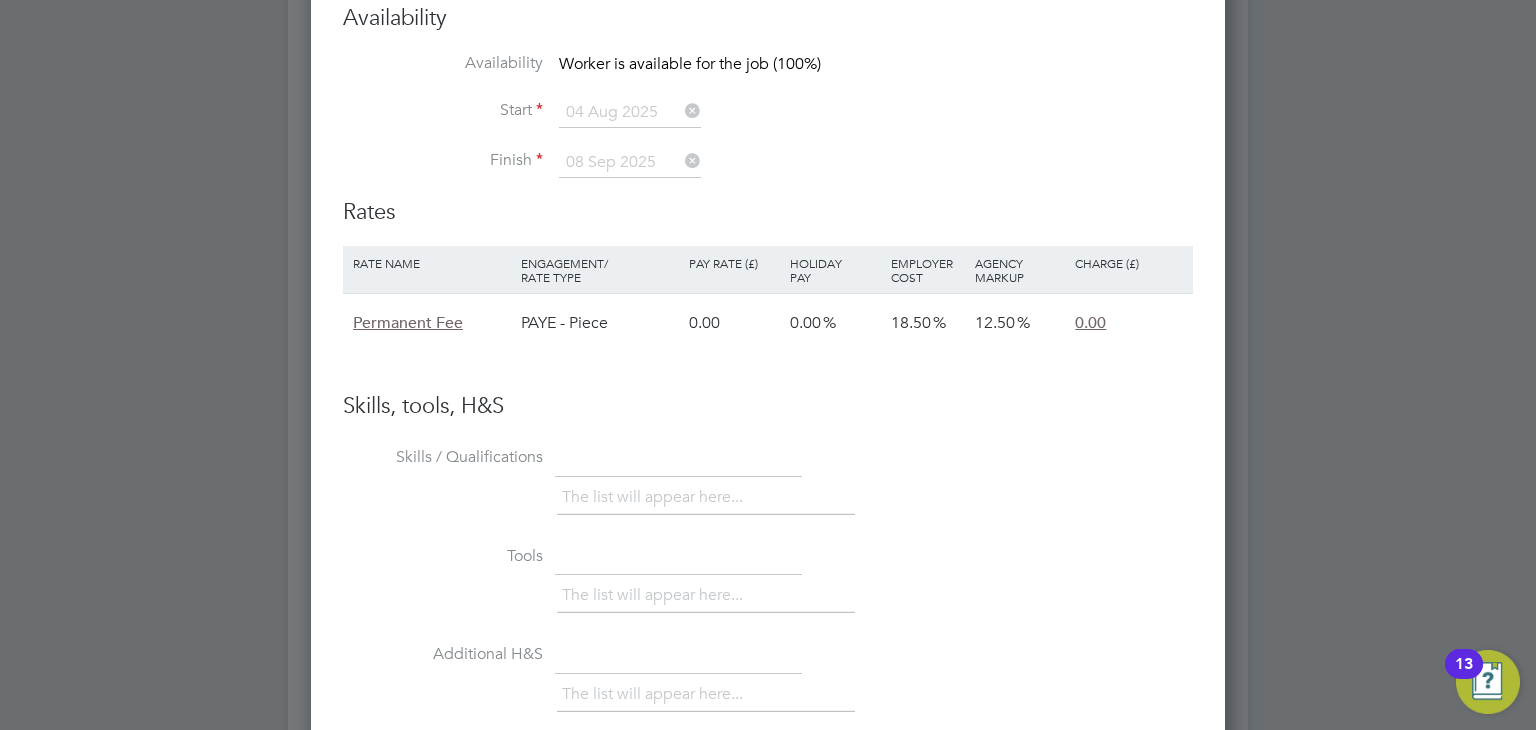 click on "Rate Name Engagement/ Rate Type Pay Rate (£) Holiday Pay Employer Cost Agency Markup Charge (£) Permanent Fee PAYE - Piece 0.00 0.00   18.50   12.50 0.00" at bounding box center [768, 319] 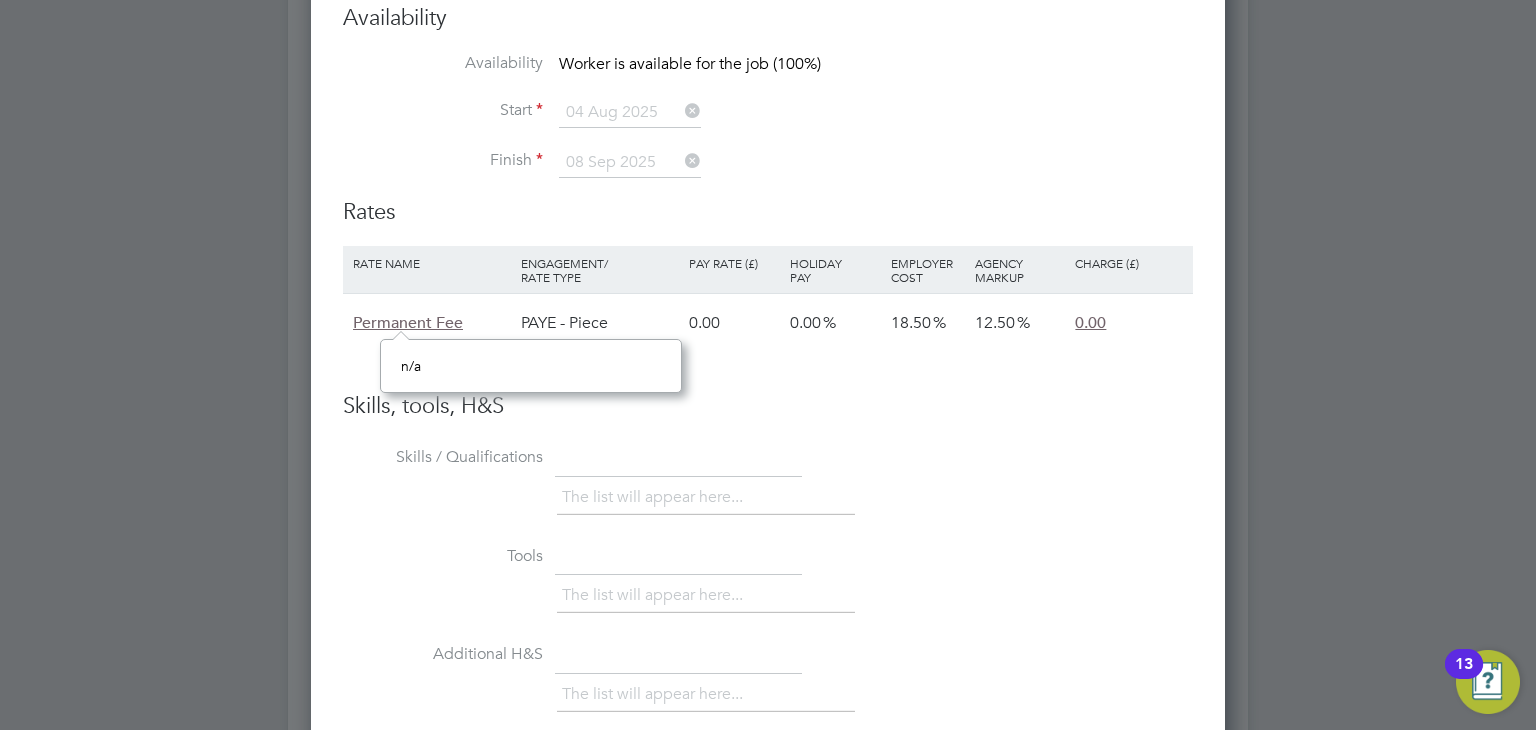 click on "Skills, tools, H&S Skills / Qualifications The list will appear here... Tools The list will appear here... Additional H&S The list will appear here... Operational Instructions & Comments CC You  say: Attachments are not supported" at bounding box center (768, 662) 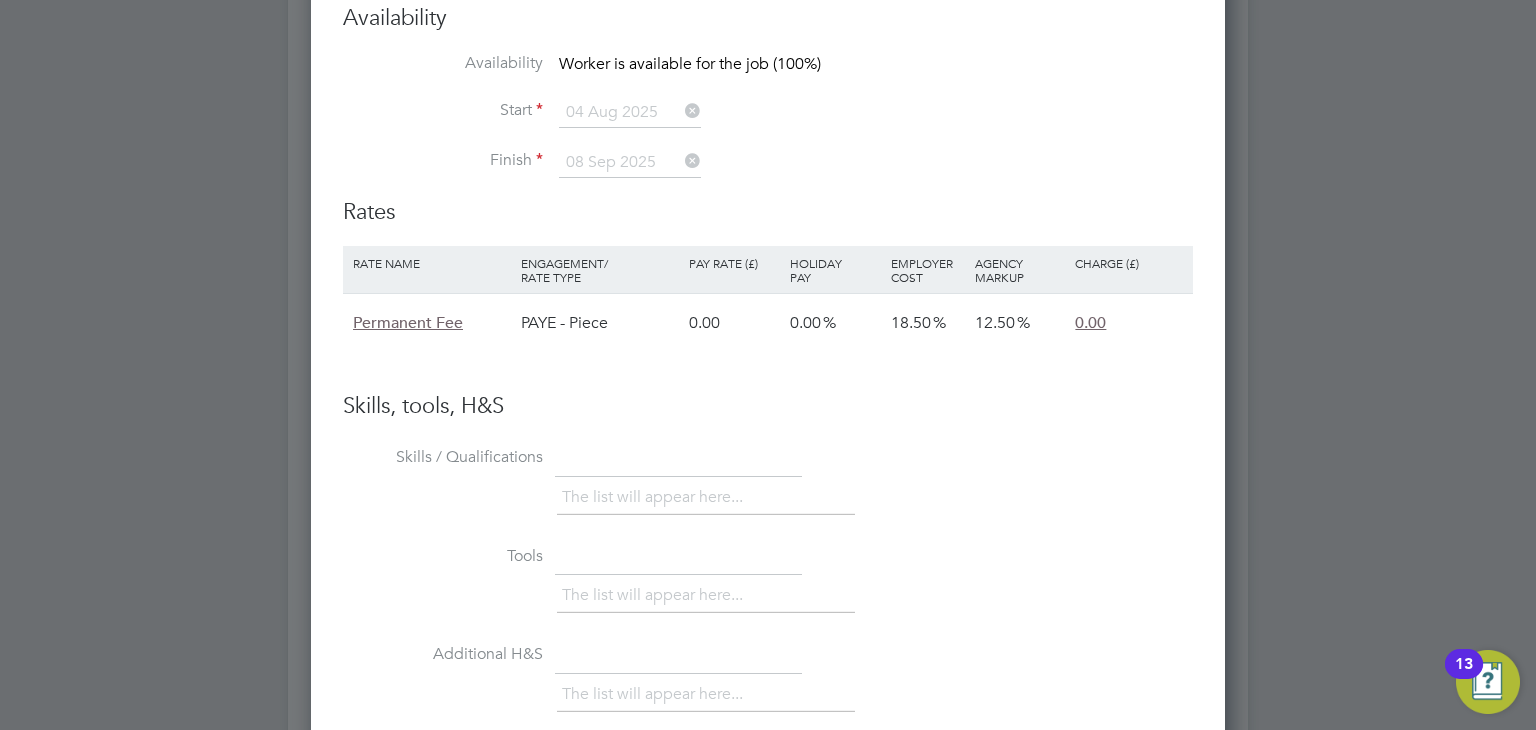 click on "0.00" at bounding box center (1090, 323) 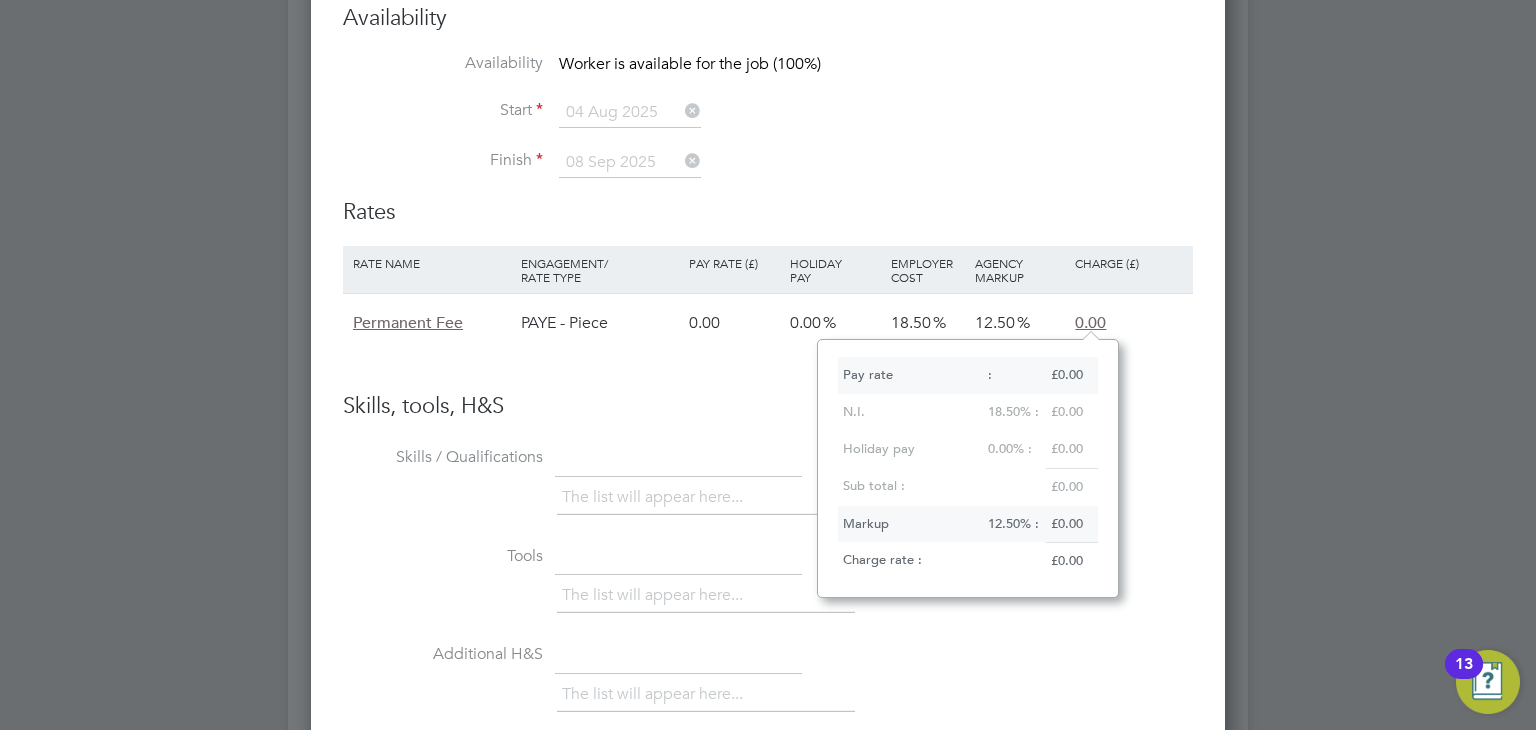 scroll, scrollTop: 12, scrollLeft: 12, axis: both 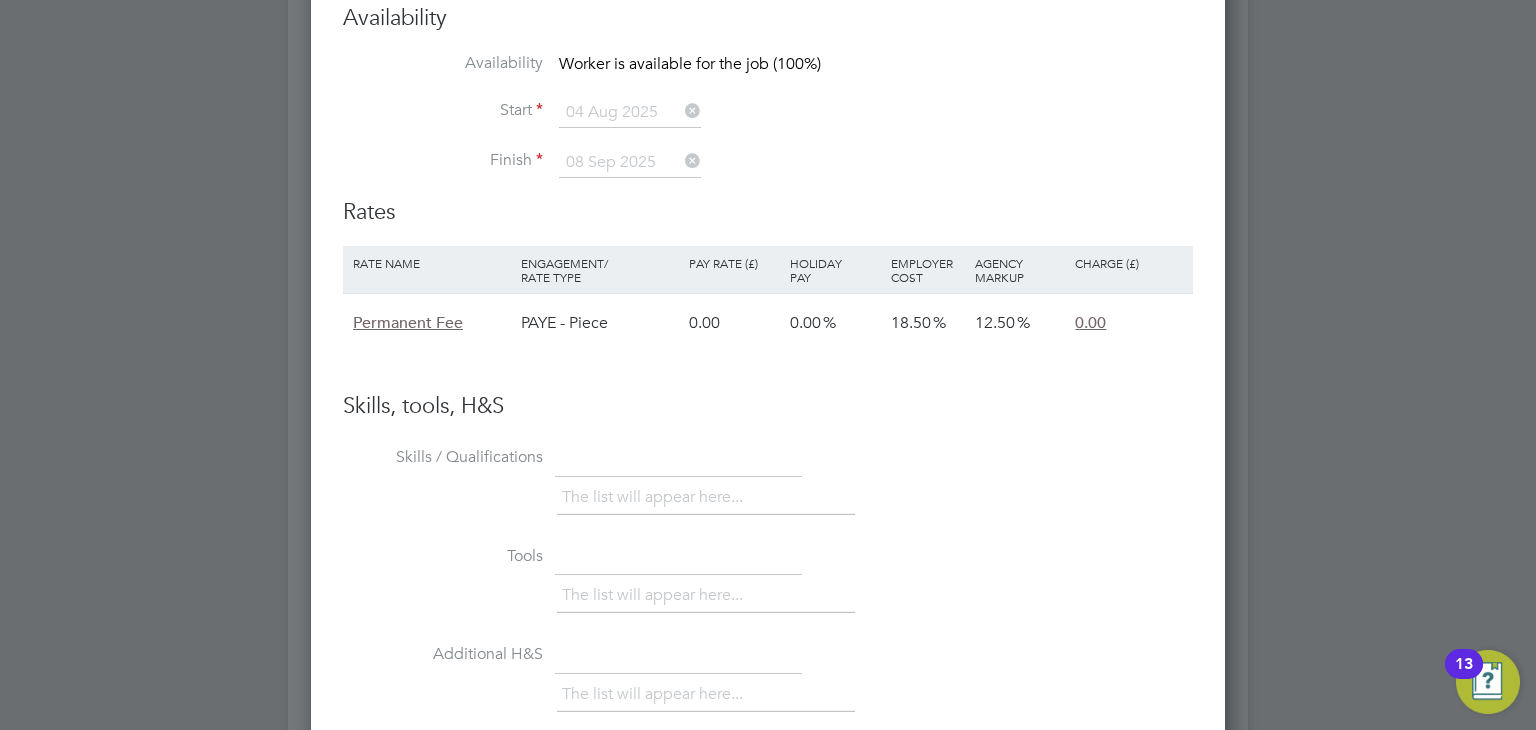 click on "The list will appear here..." at bounding box center (656, 497) 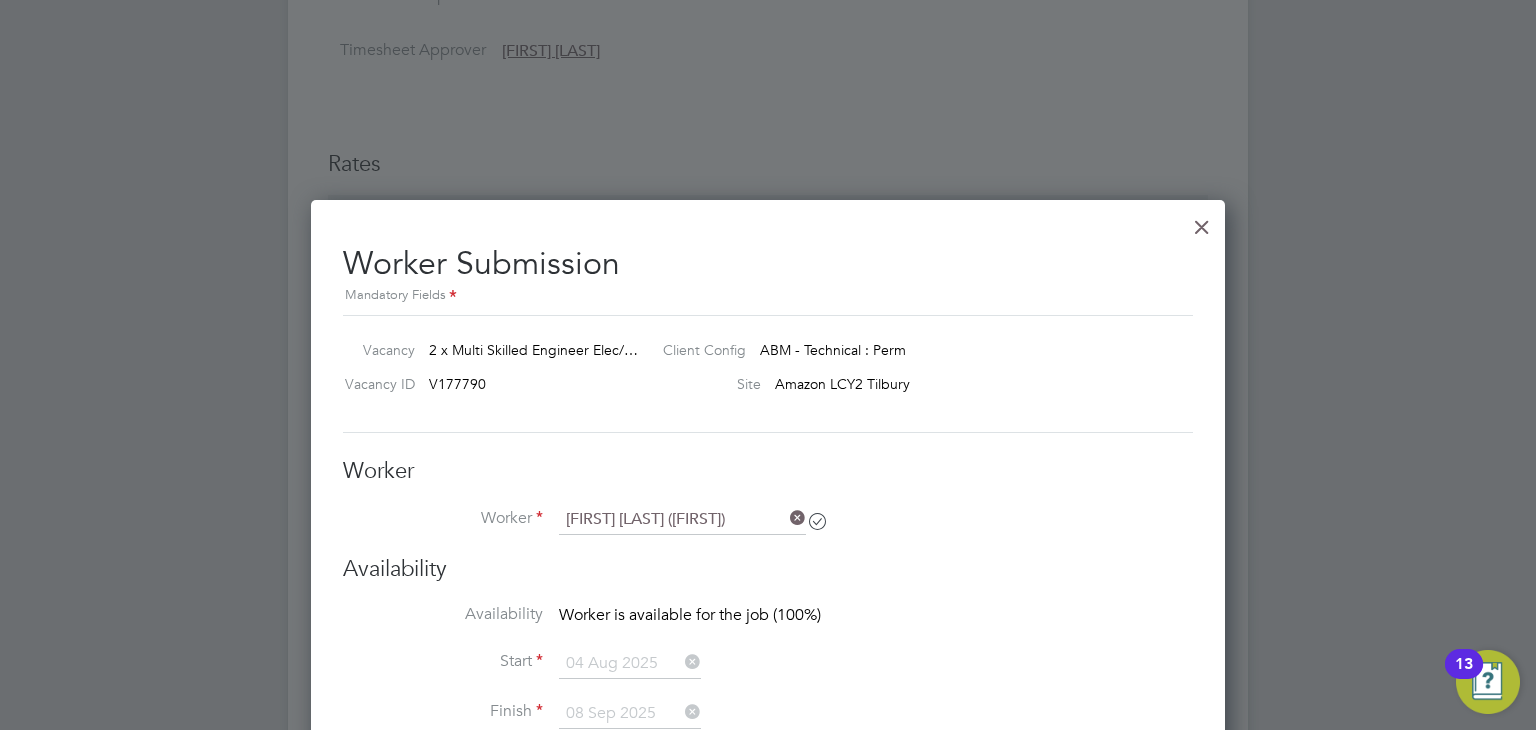 scroll, scrollTop: 2927, scrollLeft: 0, axis: vertical 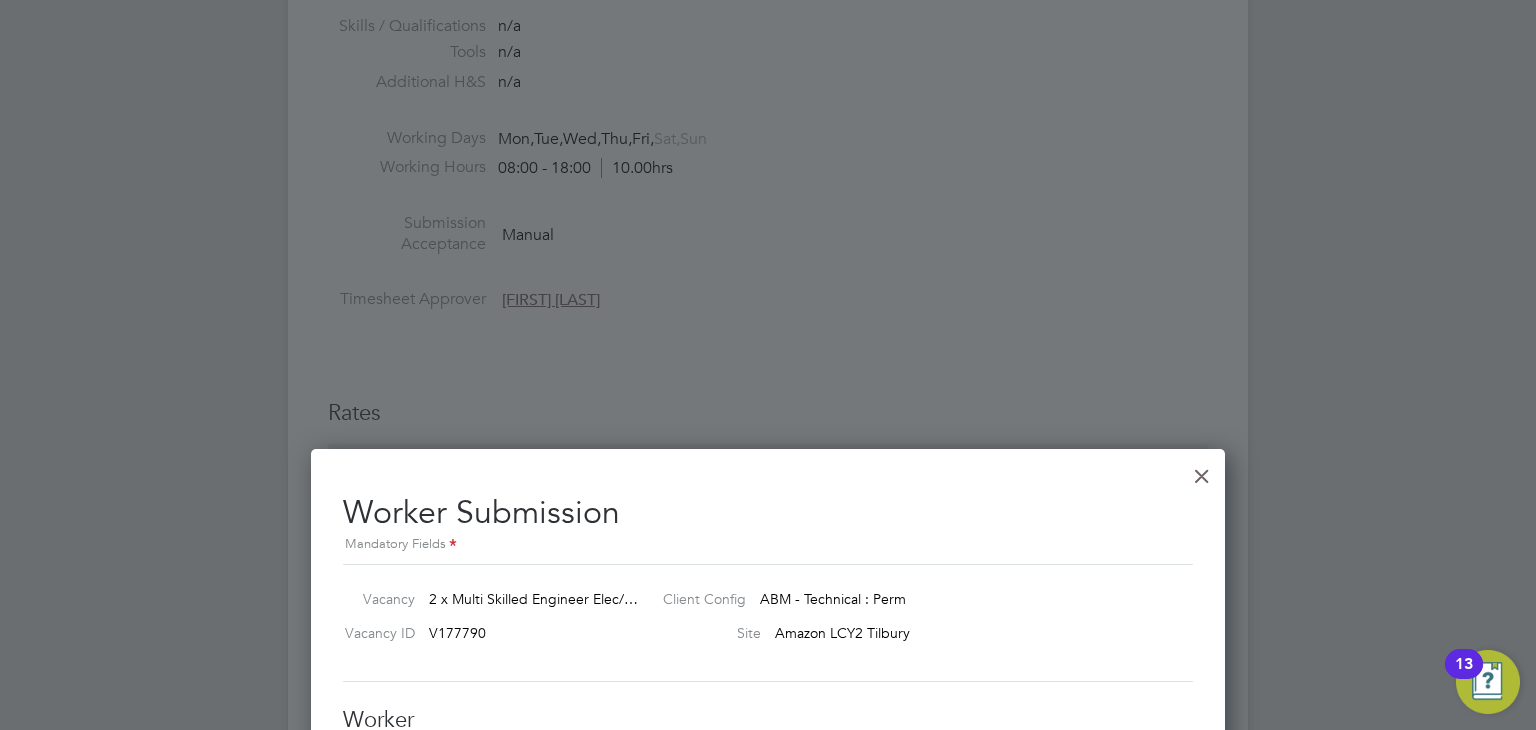click at bounding box center [1202, 471] 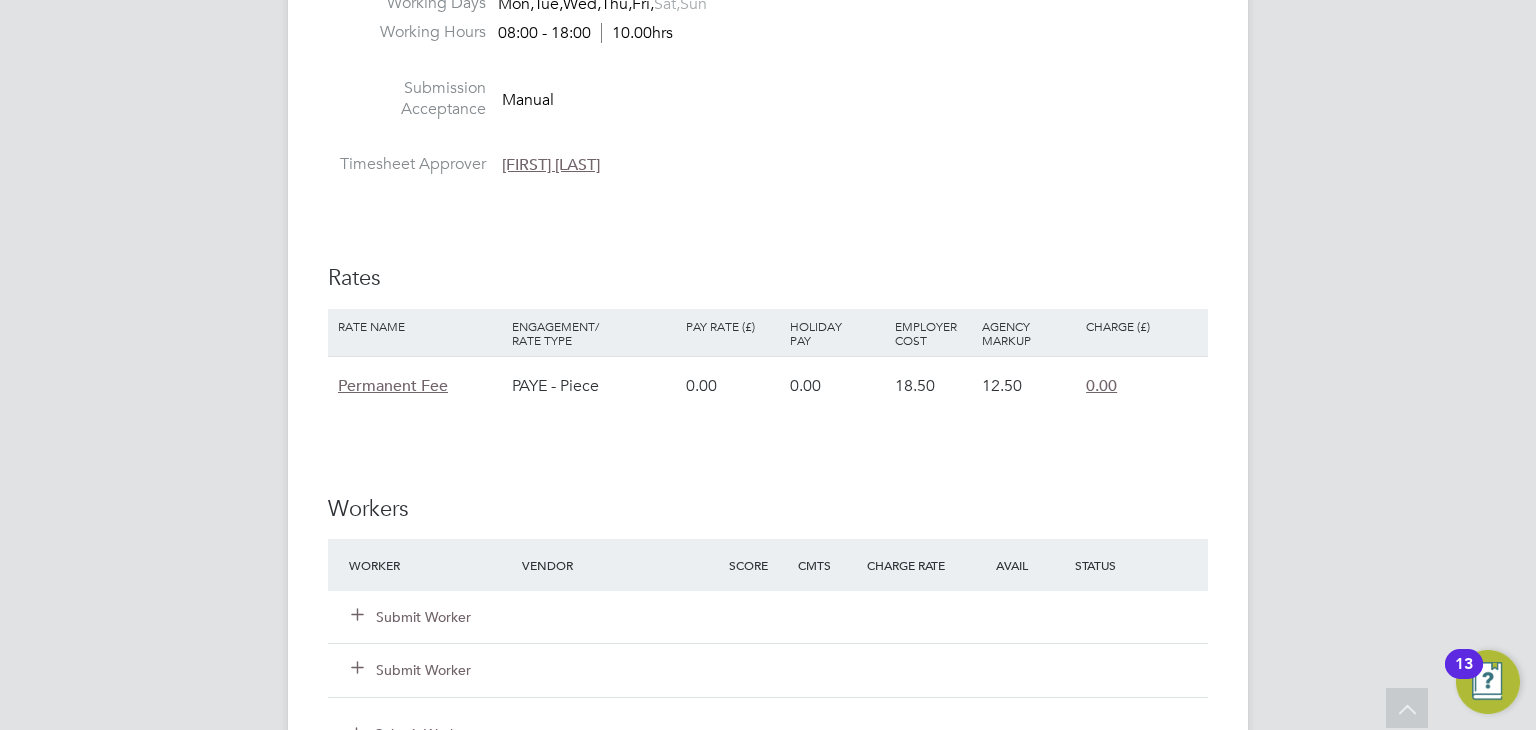 scroll, scrollTop: 3300, scrollLeft: 0, axis: vertical 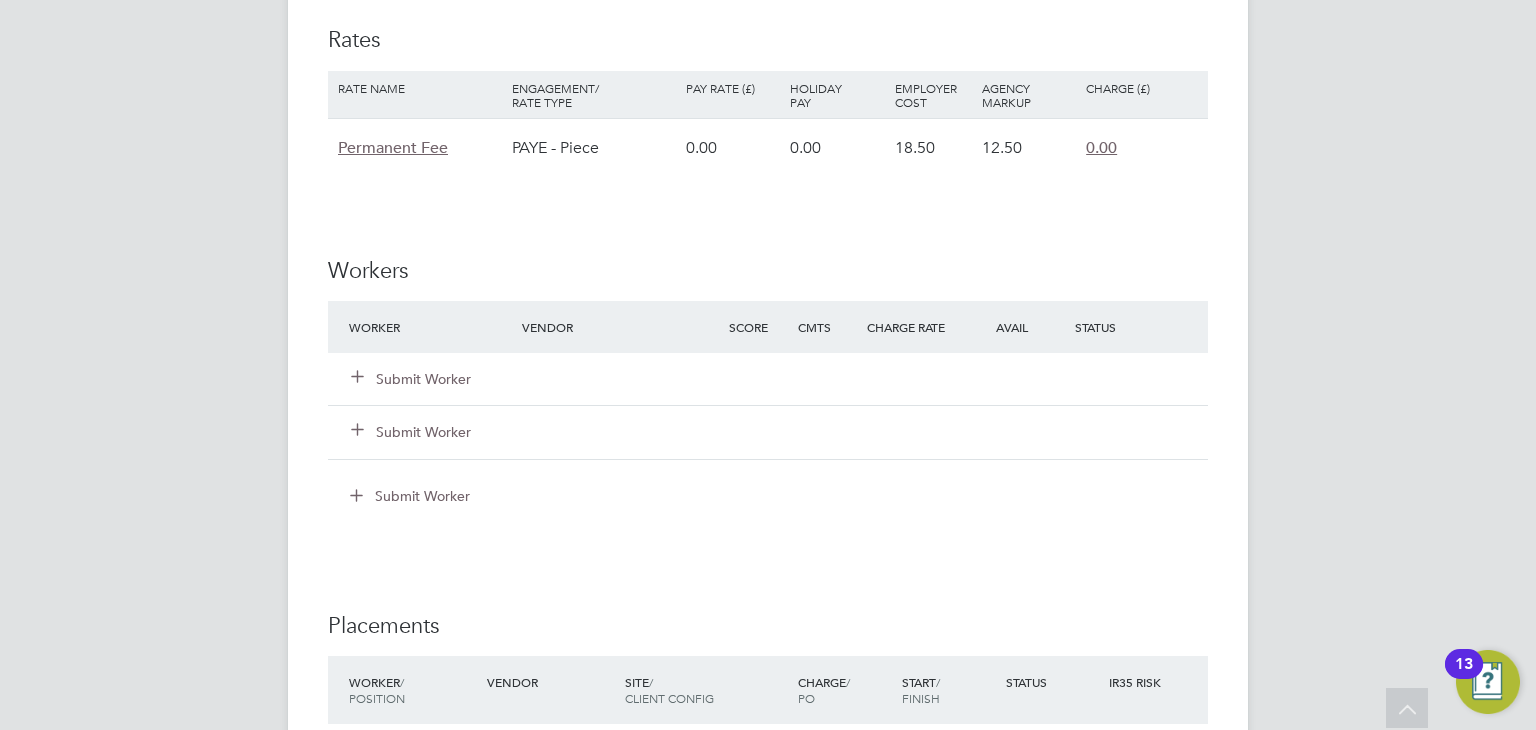 click on "Submit Worker" 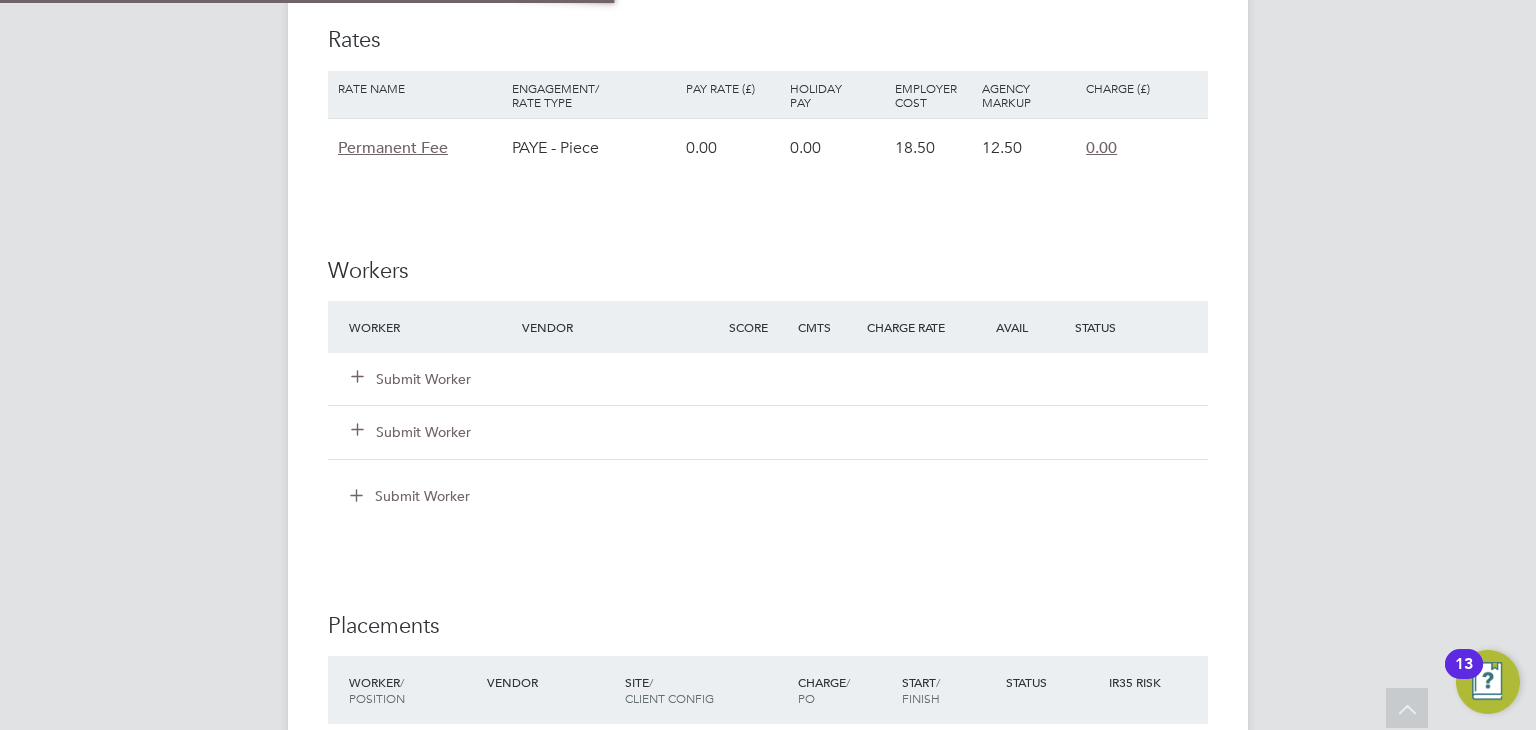 scroll, scrollTop: 10, scrollLeft: 10, axis: both 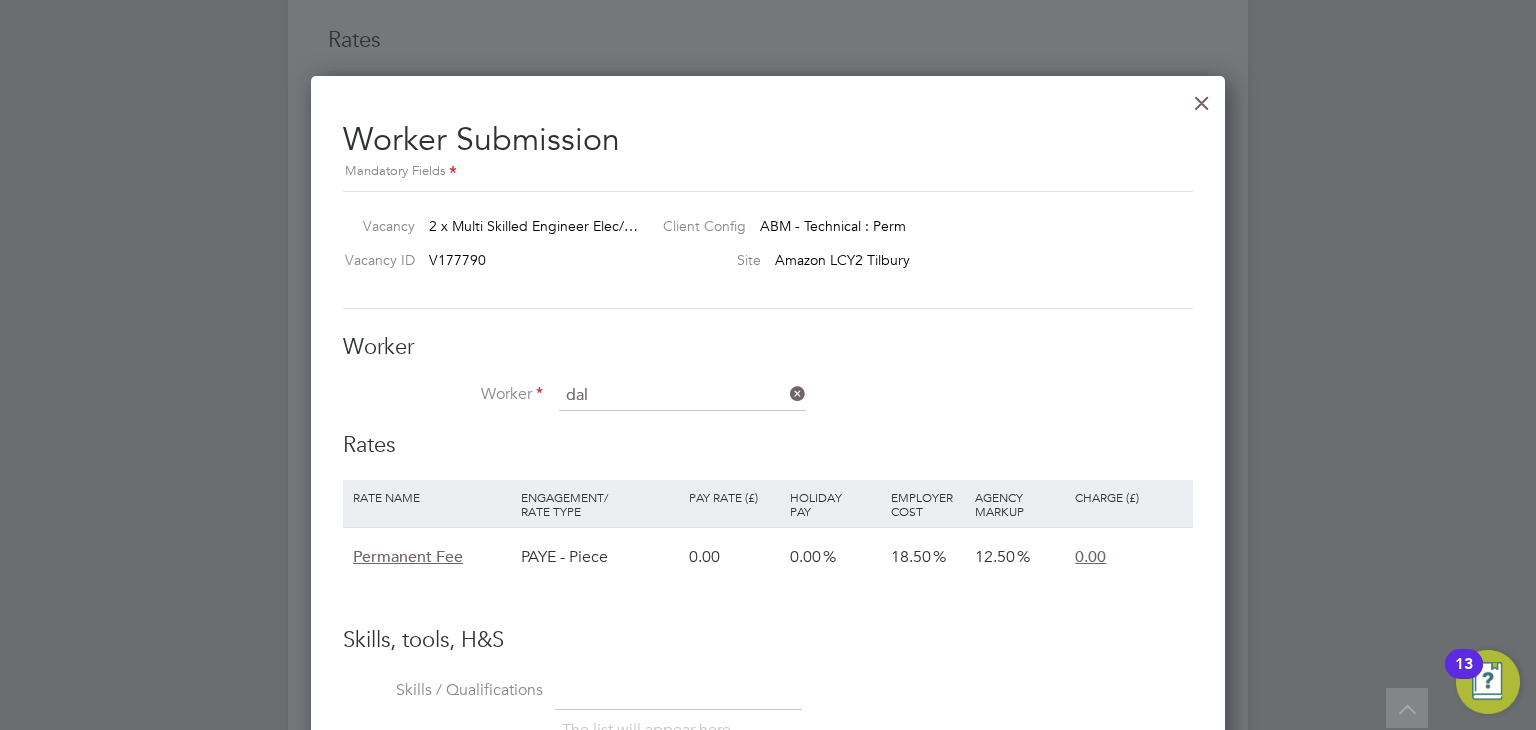 click on "Dal e Free (Dale)" 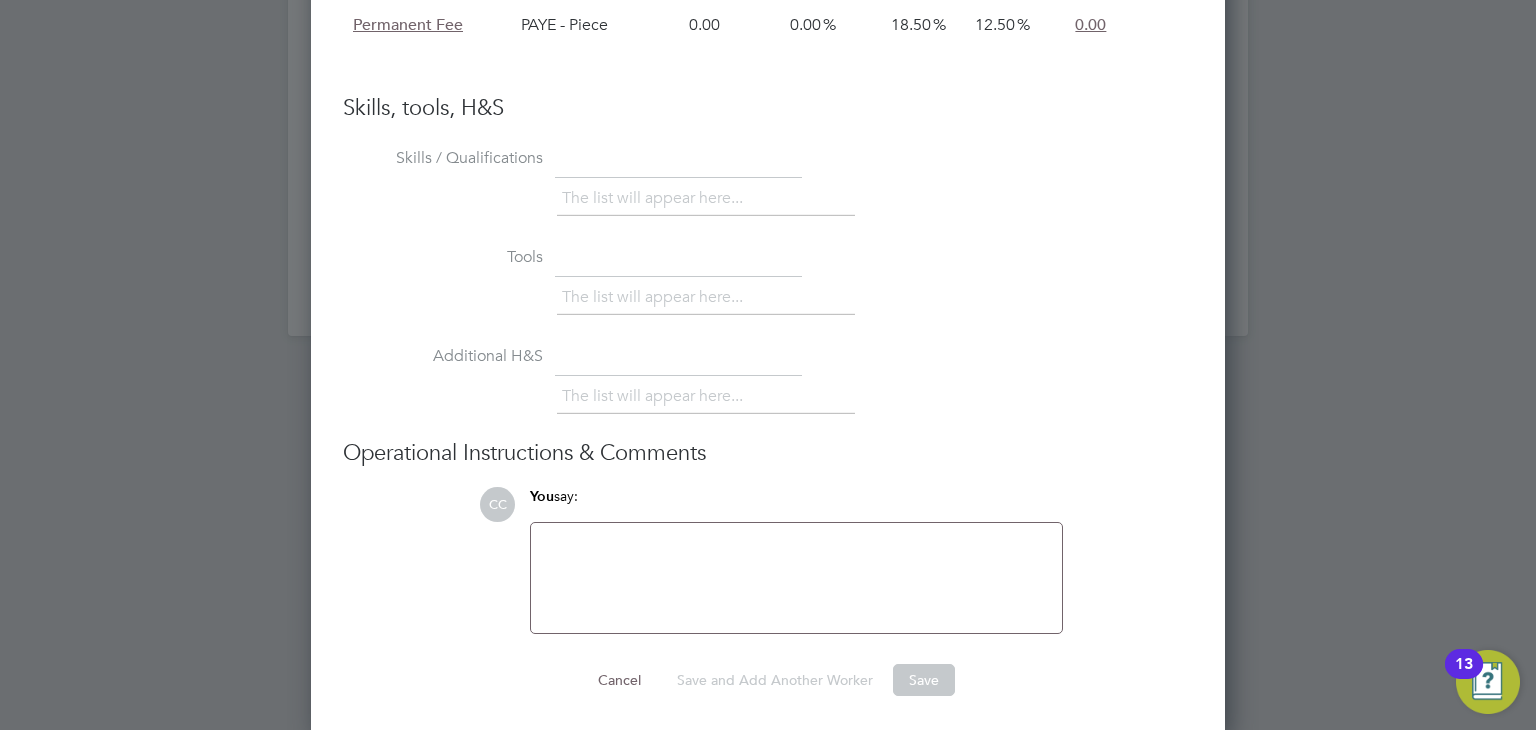 click at bounding box center [796, 578] 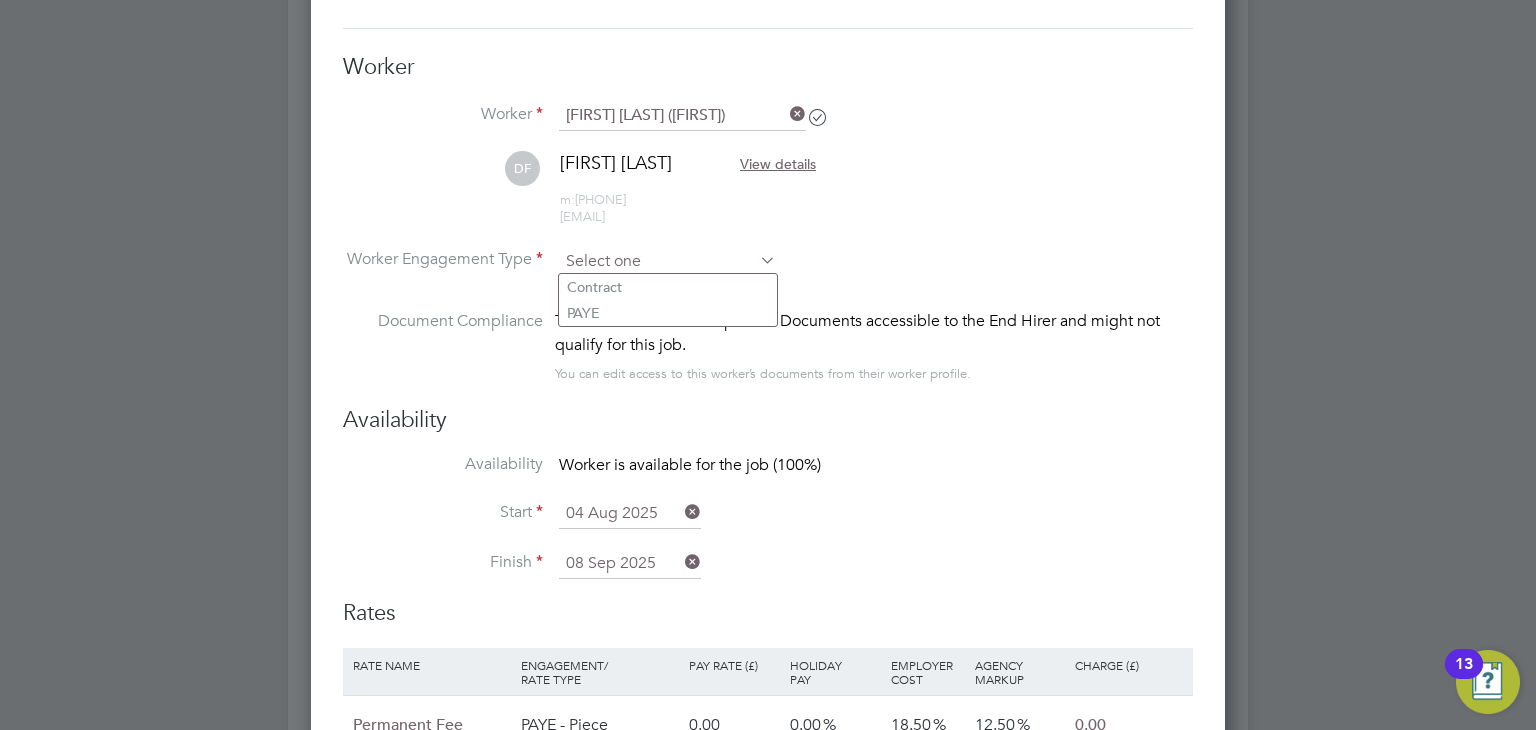 click at bounding box center [667, 262] 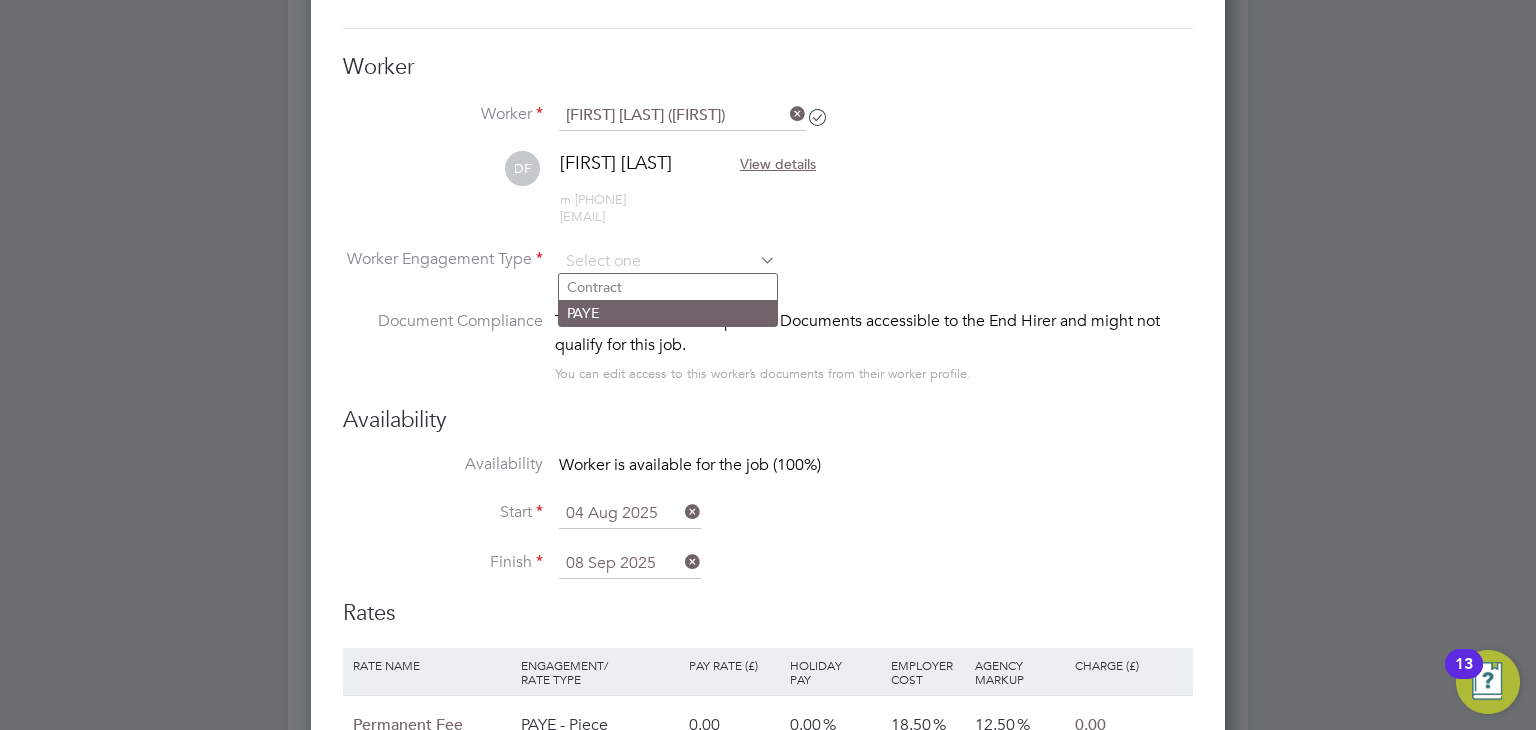 click on "PAYE" 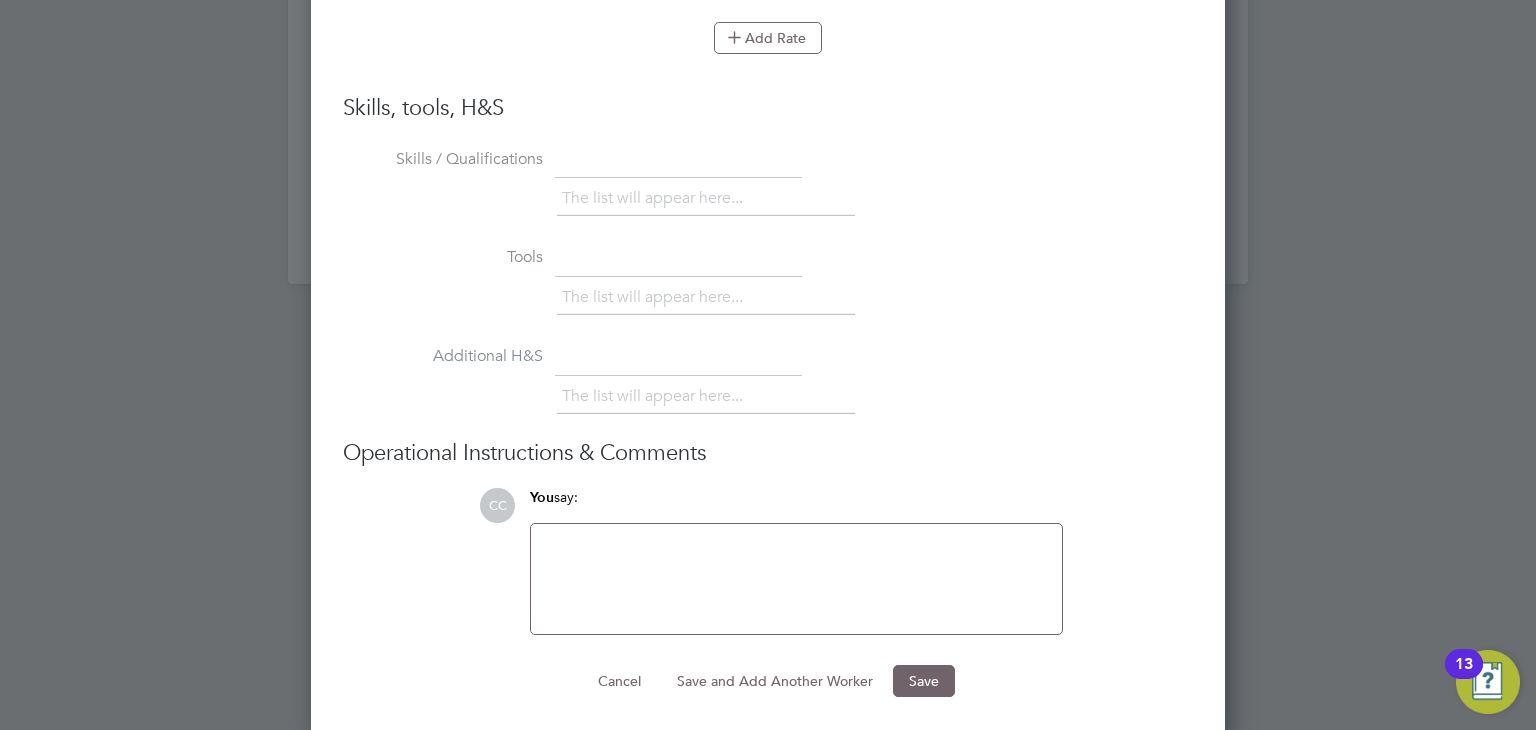 click at bounding box center (796, 579) 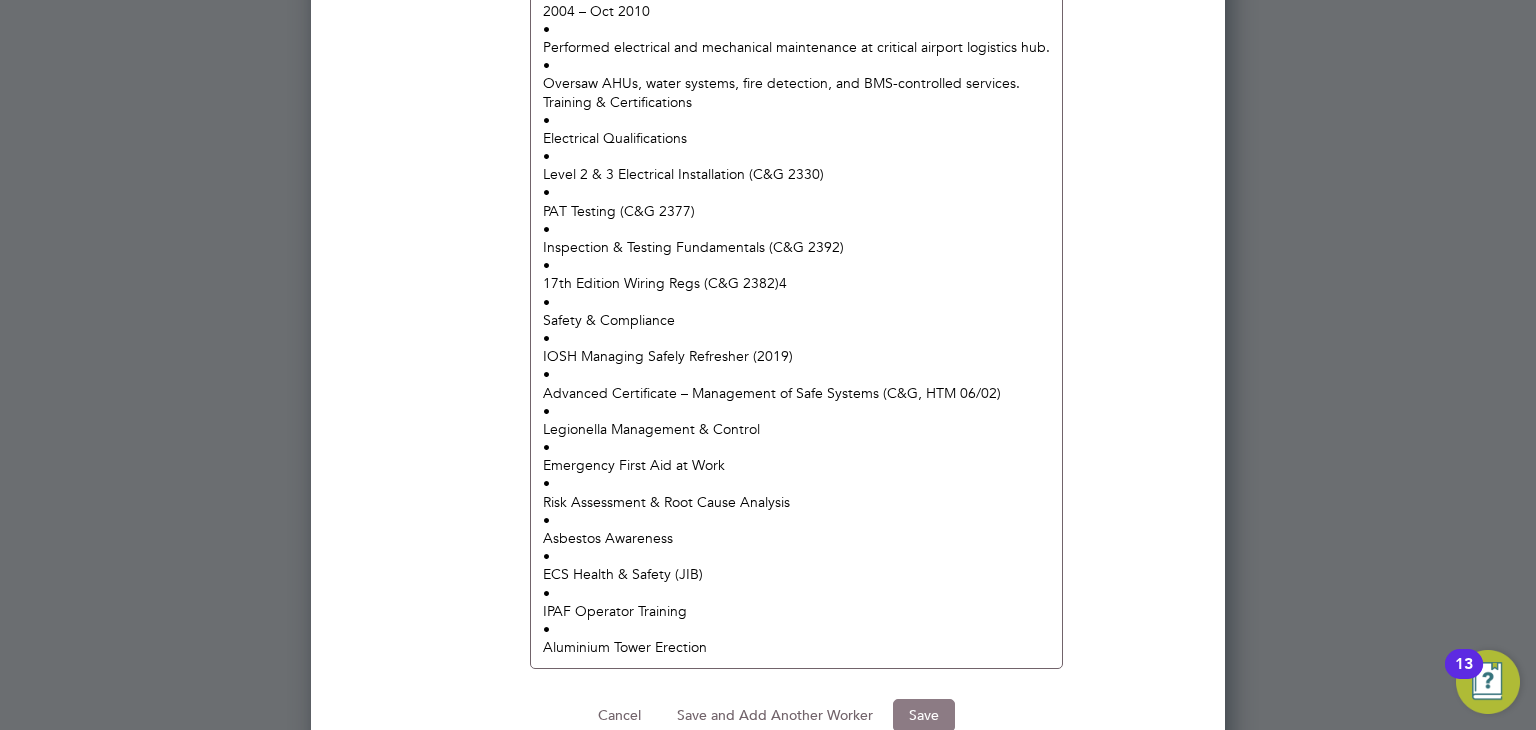 click on "Save" at bounding box center [924, 715] 